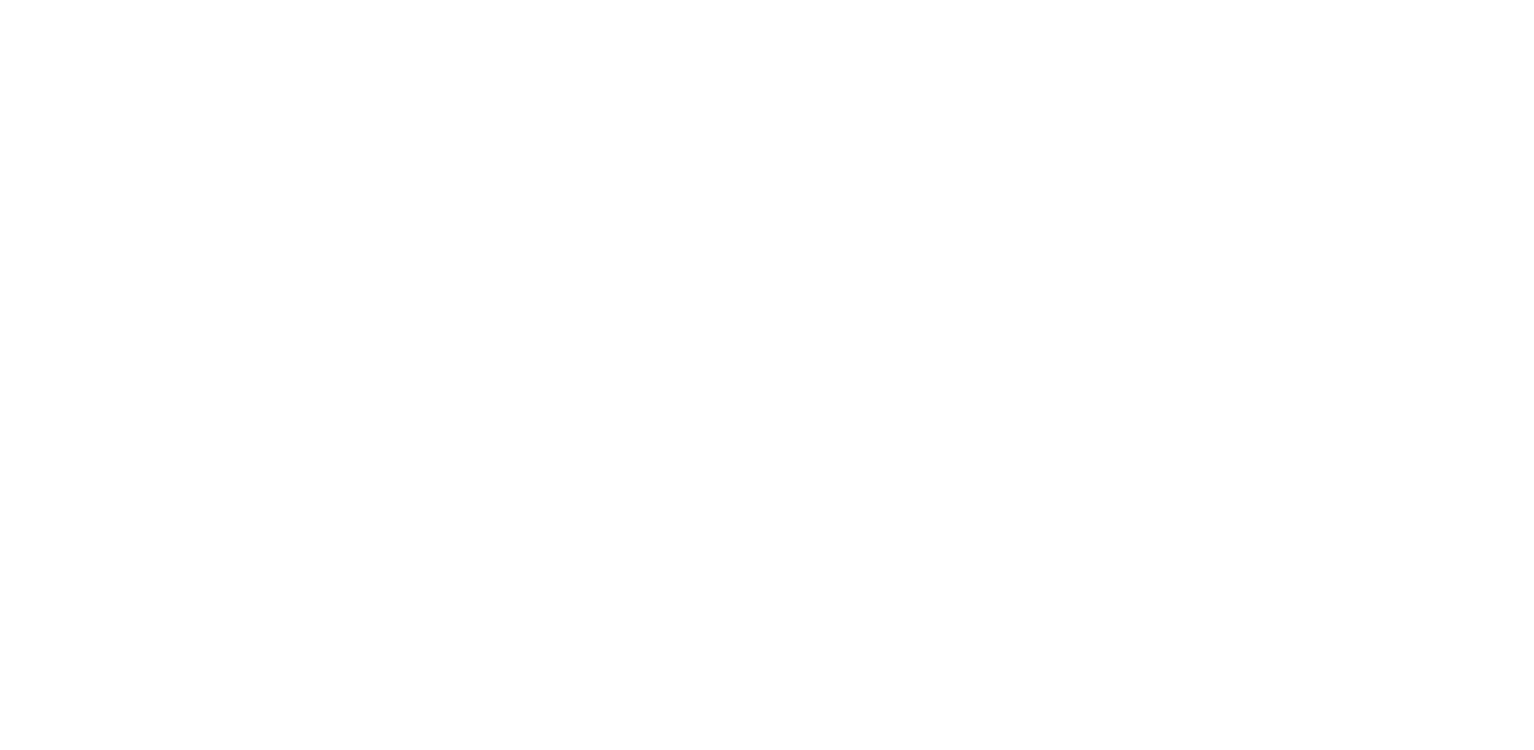 scroll, scrollTop: 0, scrollLeft: 0, axis: both 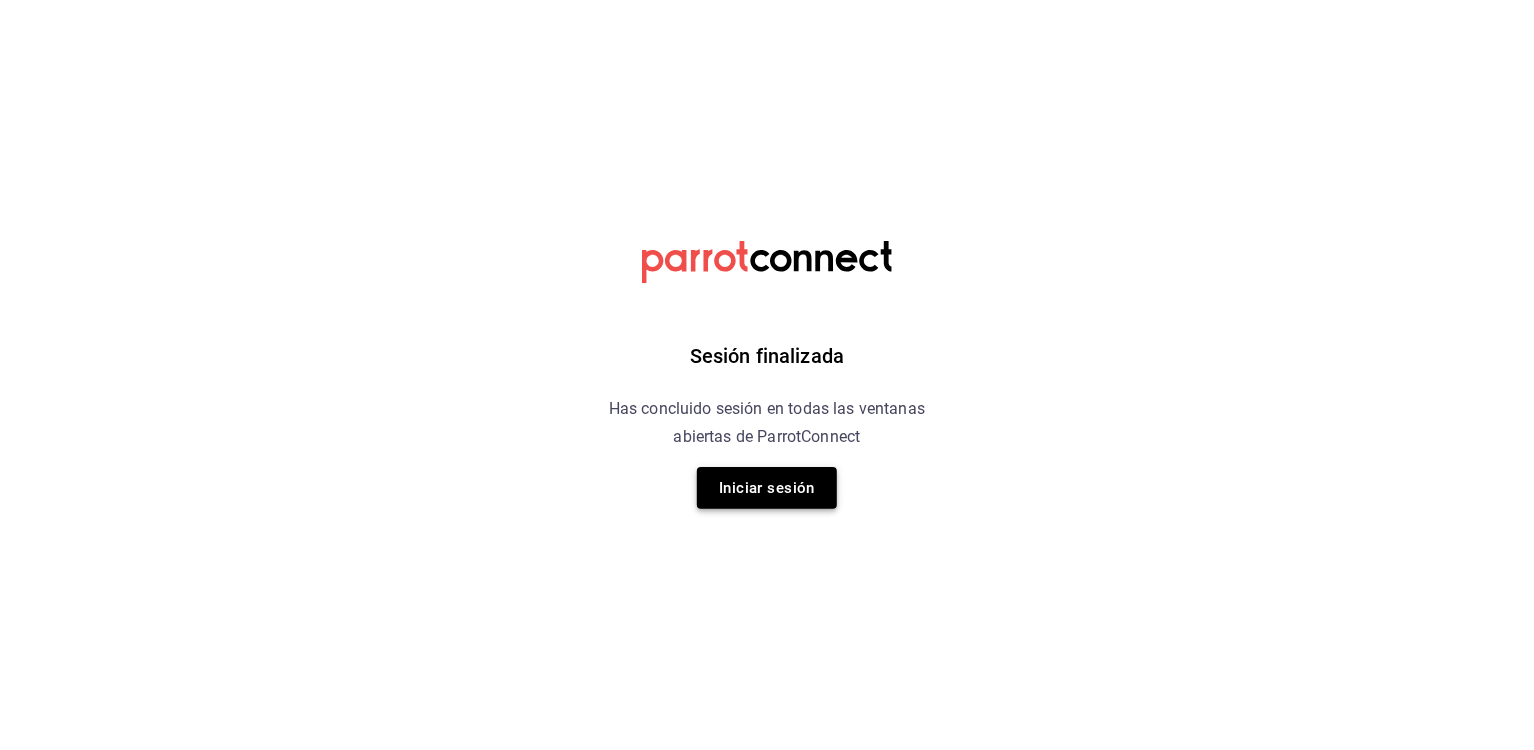 click on "Iniciar sesión" at bounding box center [767, 488] 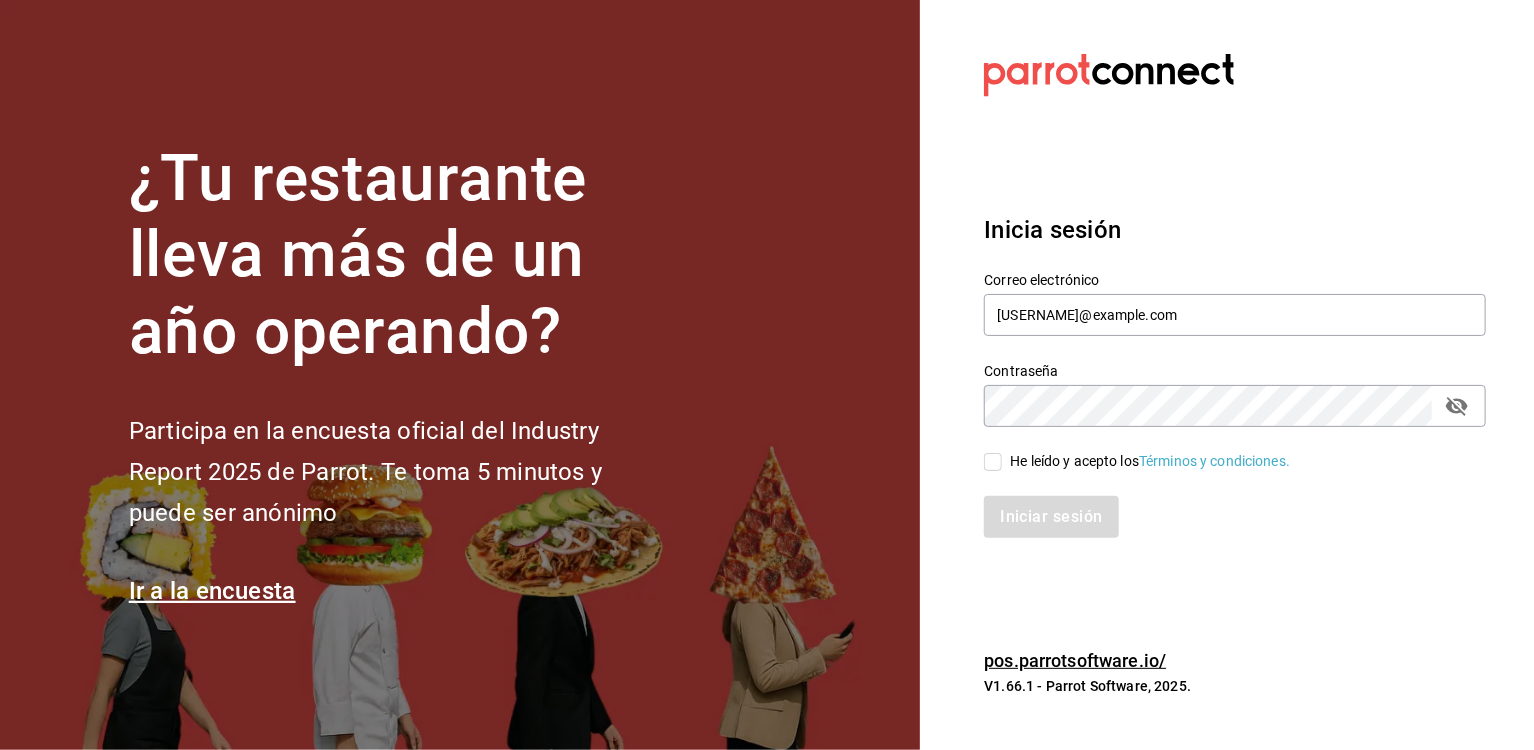 click on "He leído y acepto los  Términos y condiciones." at bounding box center [1150, 461] 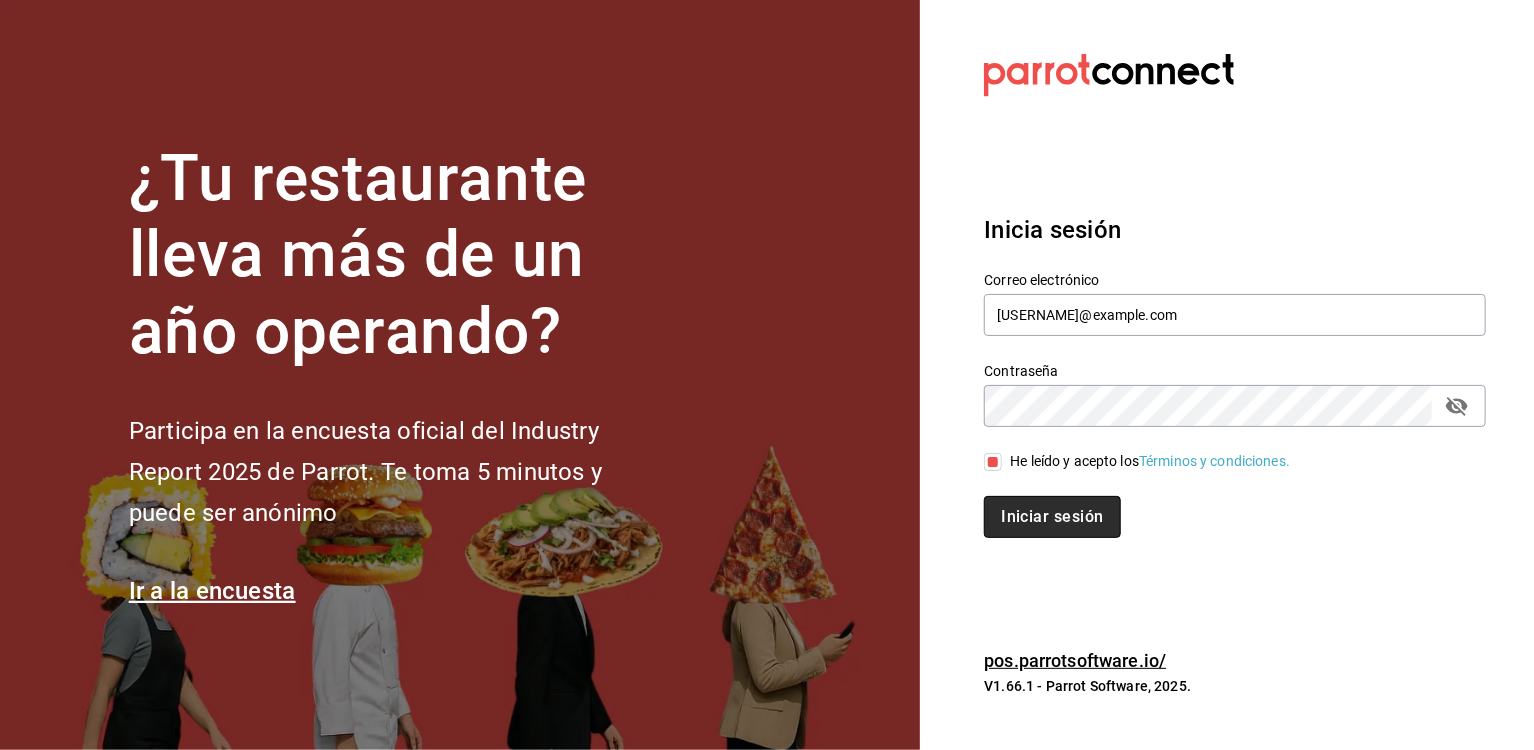click on "Iniciar sesión" at bounding box center (1052, 517) 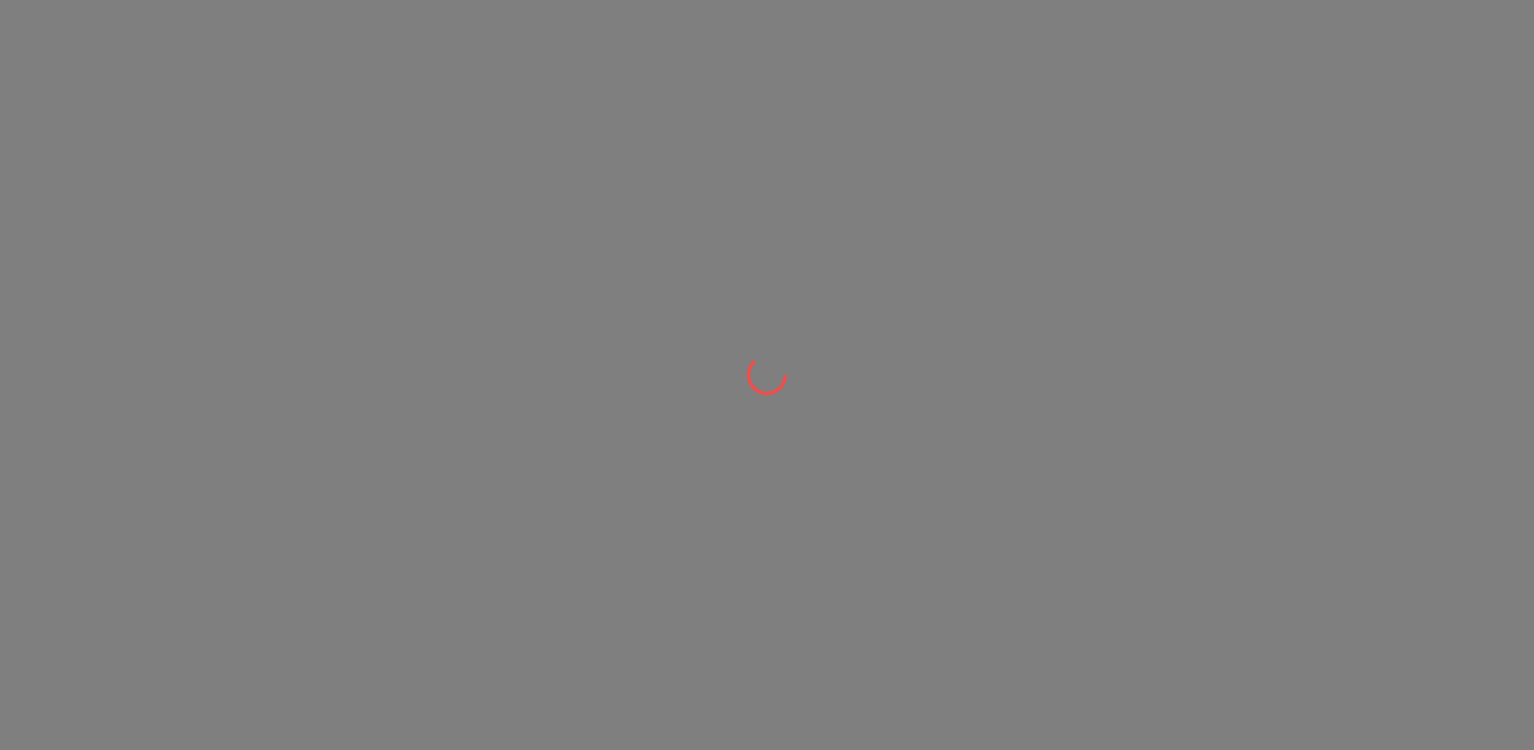 scroll, scrollTop: 0, scrollLeft: 0, axis: both 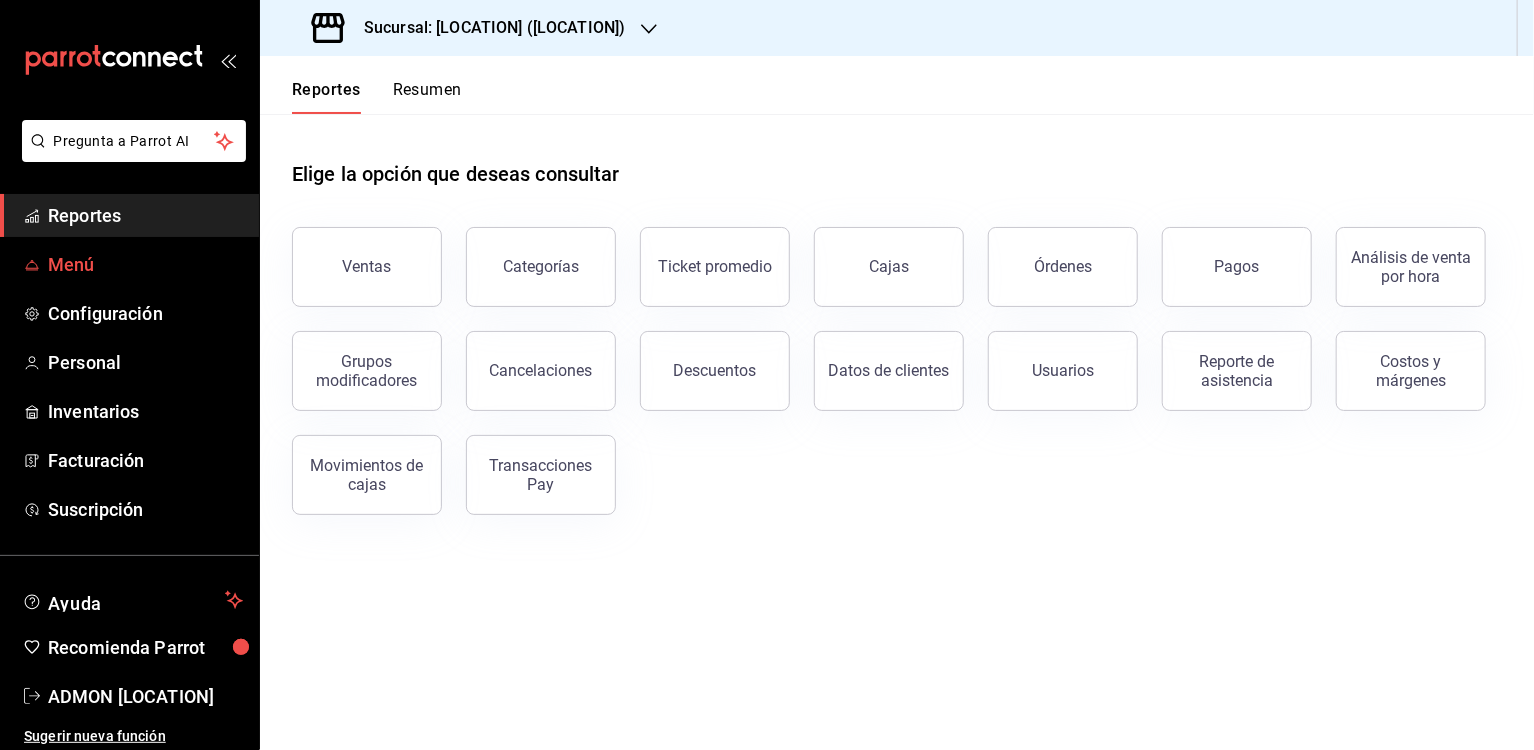 click on "Menú" at bounding box center [145, 264] 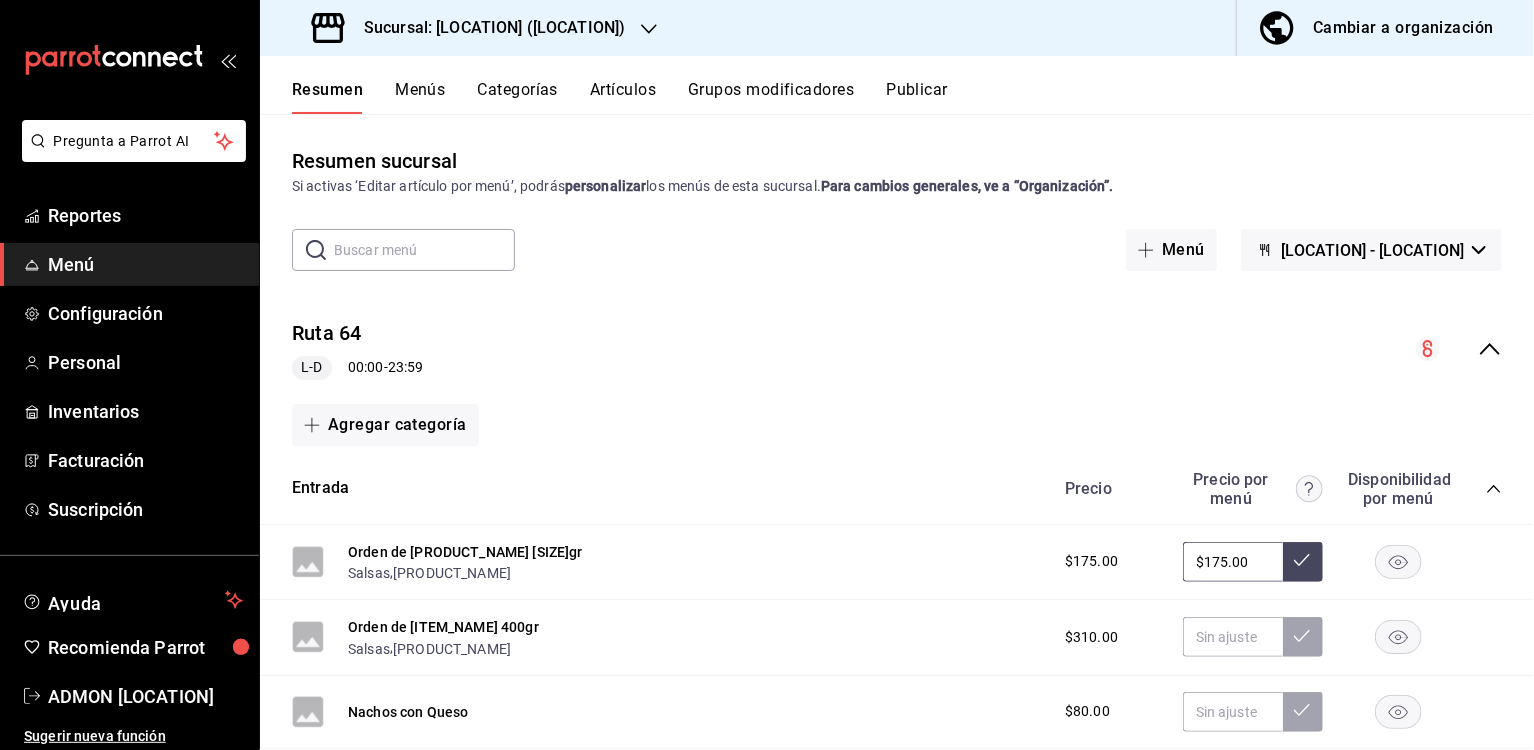 click on "Resumen Menús Categorías Artículos Grupos modificadores Publicar" at bounding box center [897, 85] 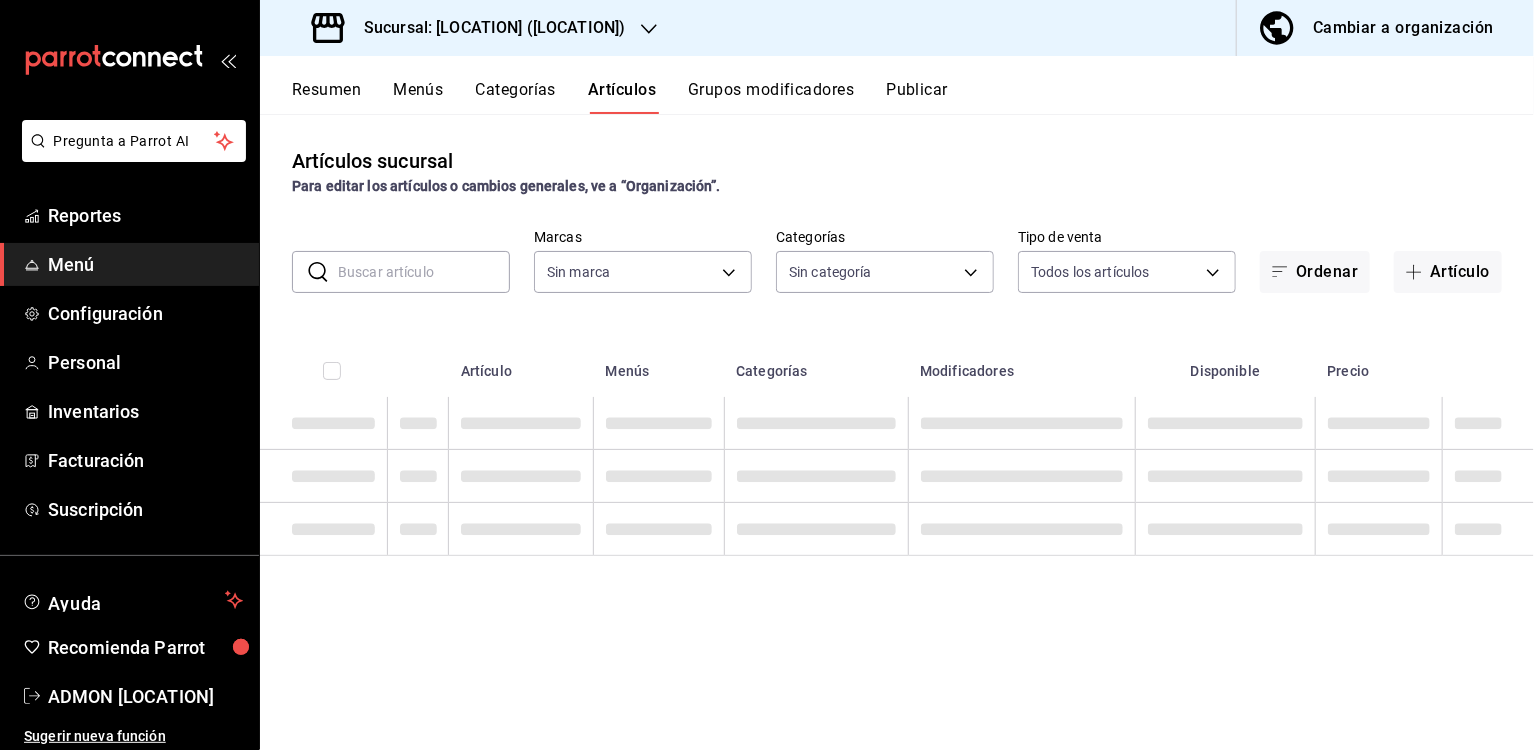 type on "[UUID]" 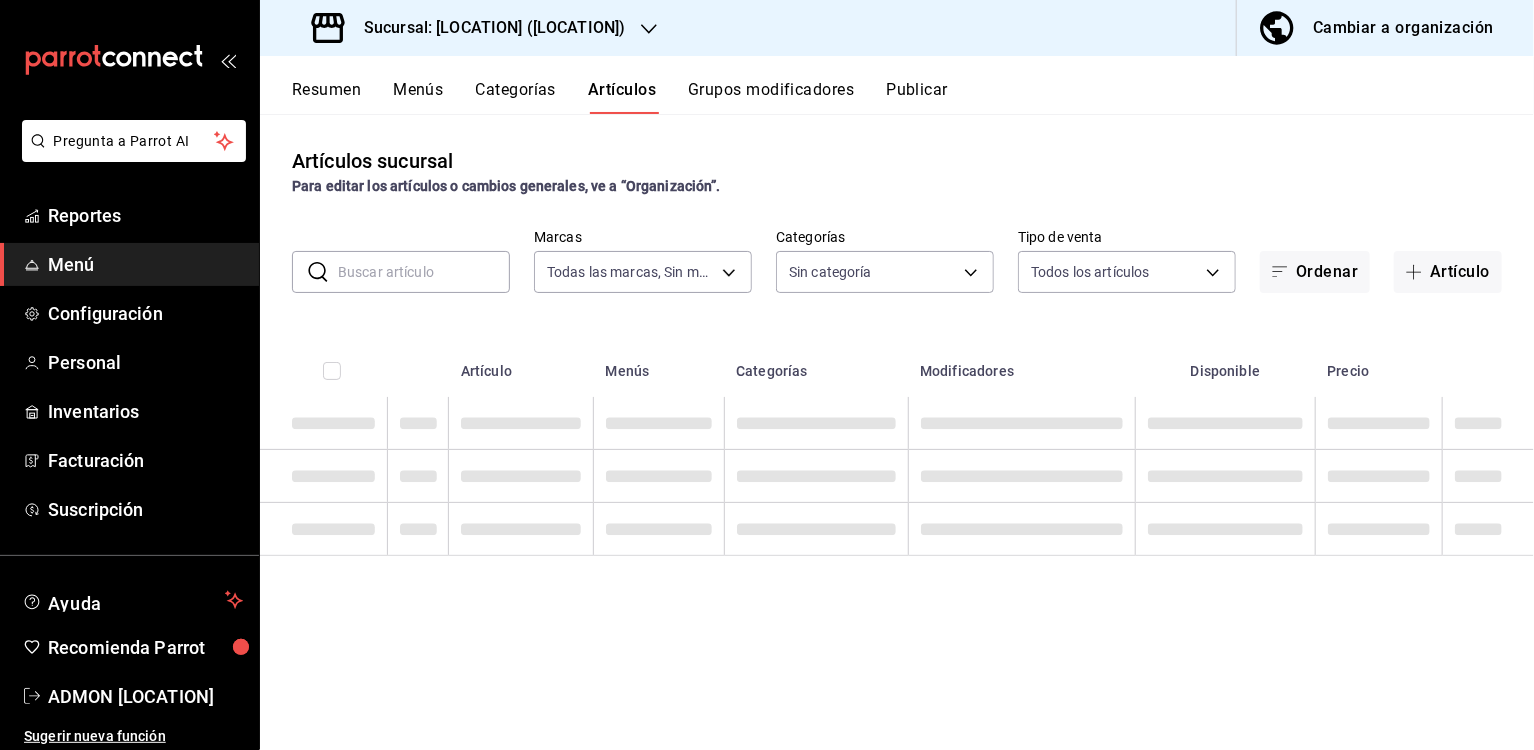 type on "[UUID_LIST]" 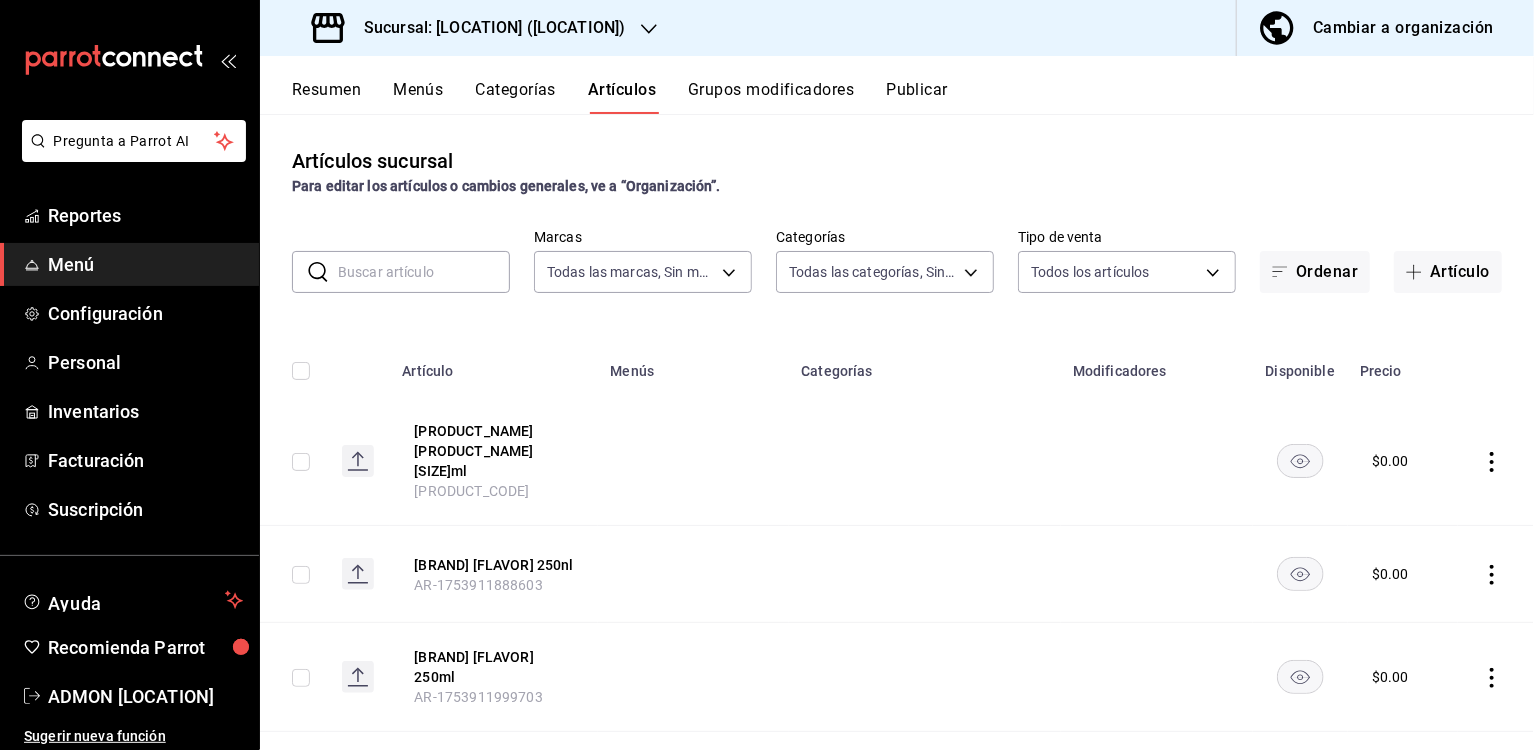 click on "Grupos modificadores" at bounding box center [771, 97] 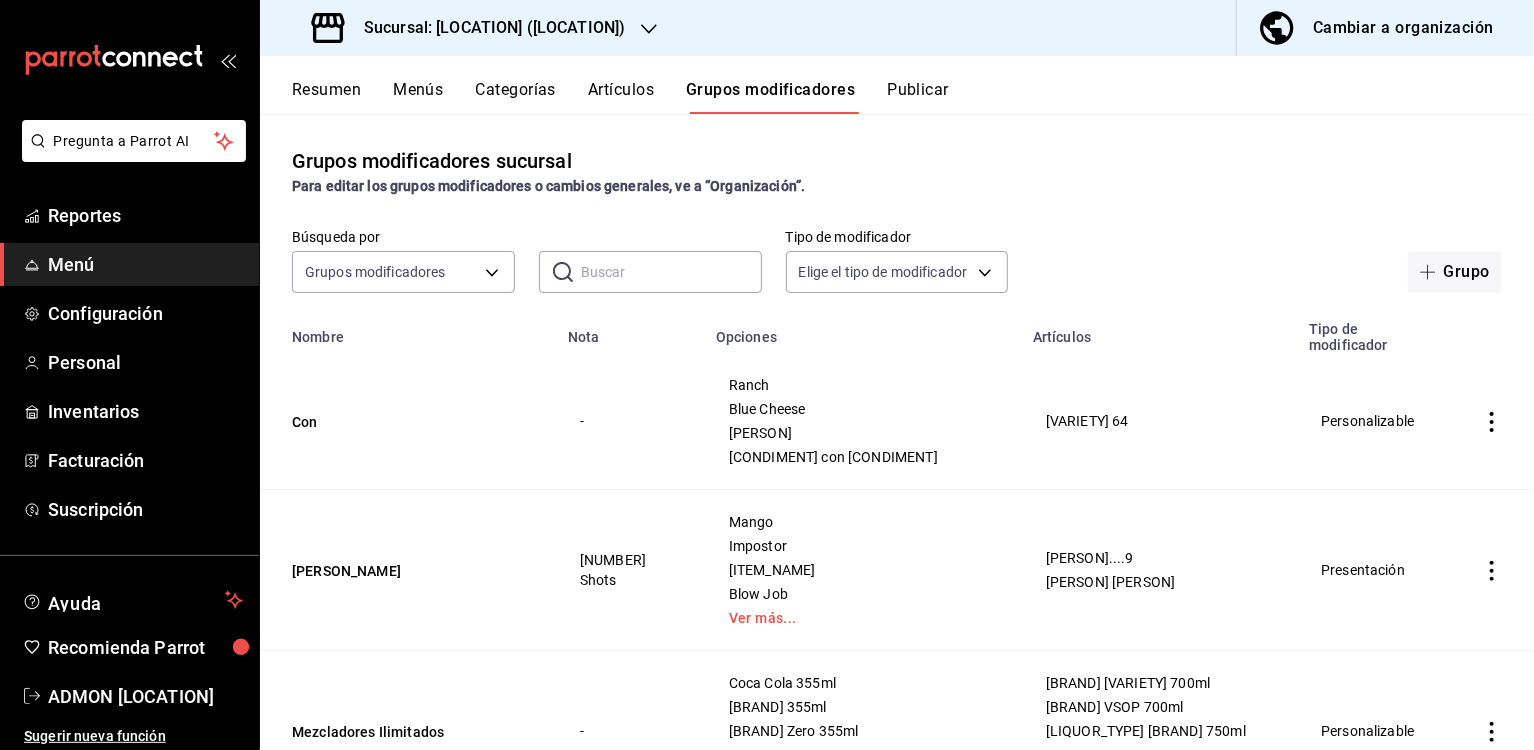 click on "Artículos" at bounding box center (621, 97) 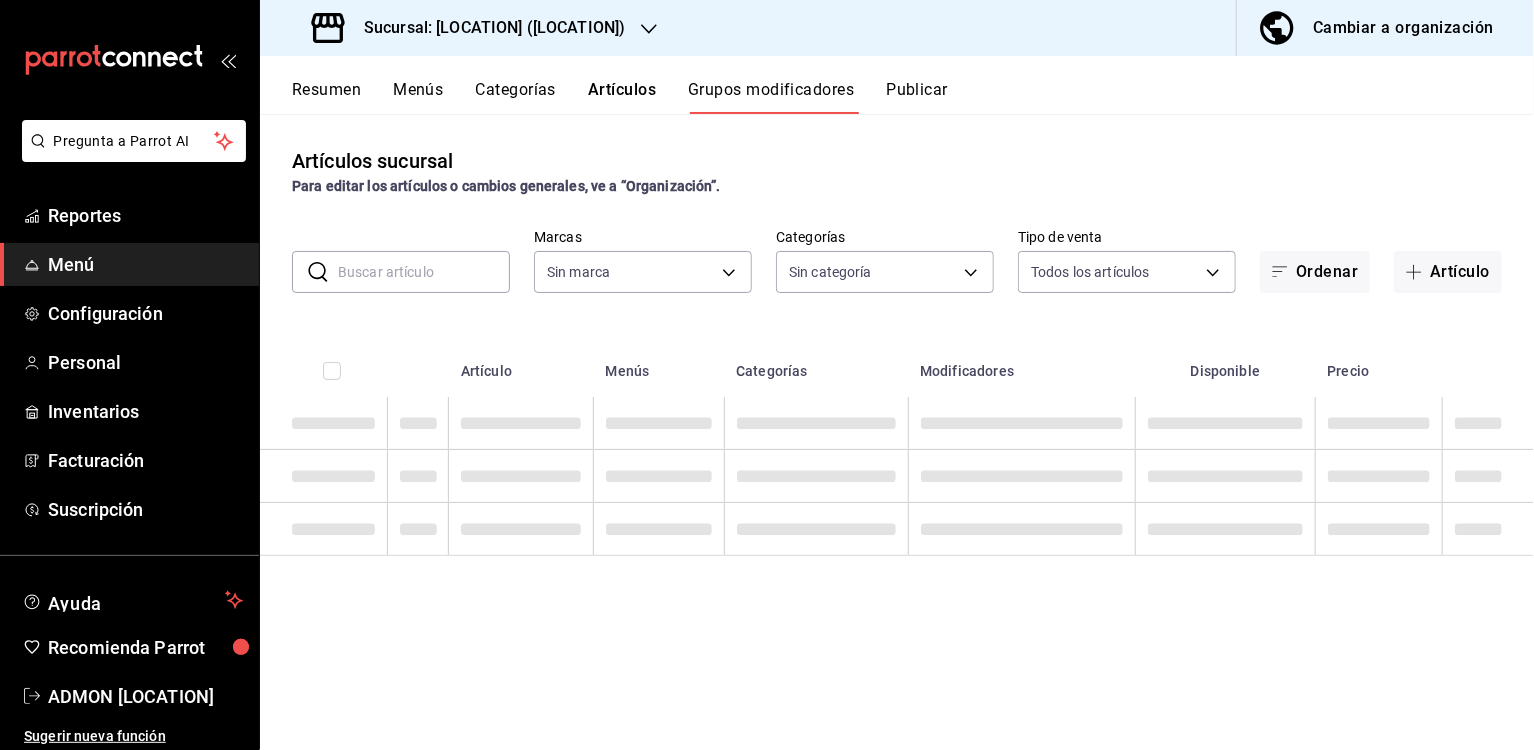 type on "[UUID]" 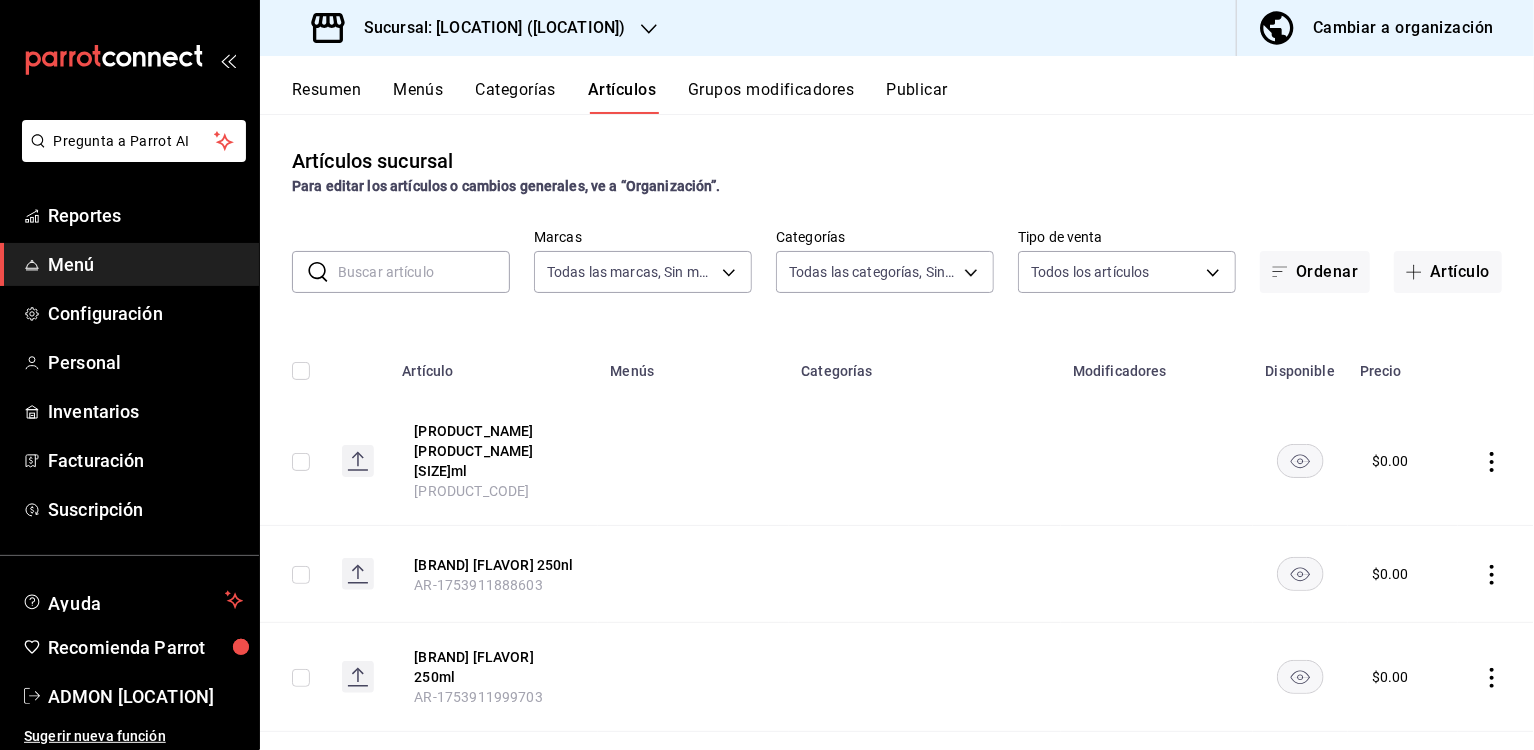 type on "[UUID]" 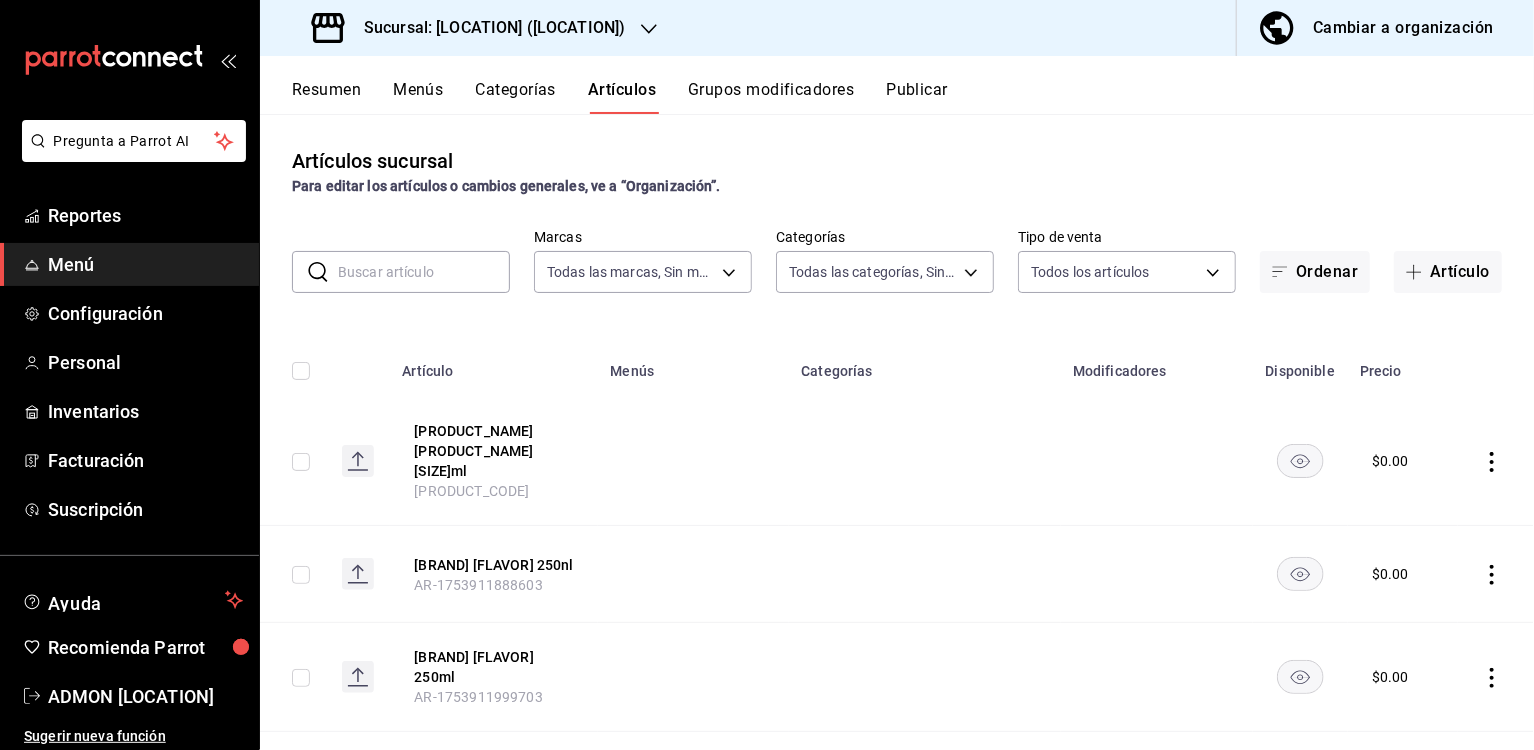 click on "Categorías" at bounding box center [516, 97] 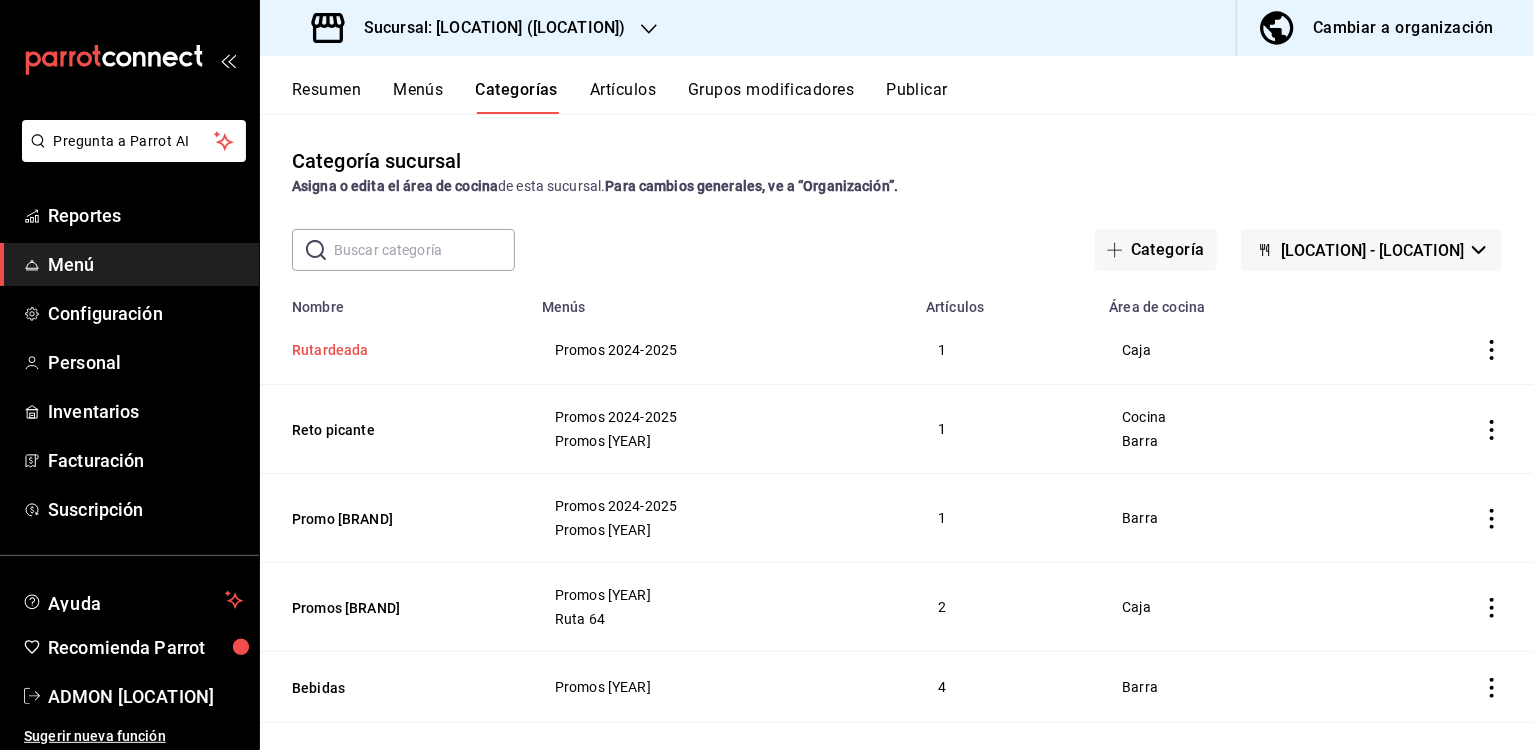 click on "Rutardeada" at bounding box center (392, 350) 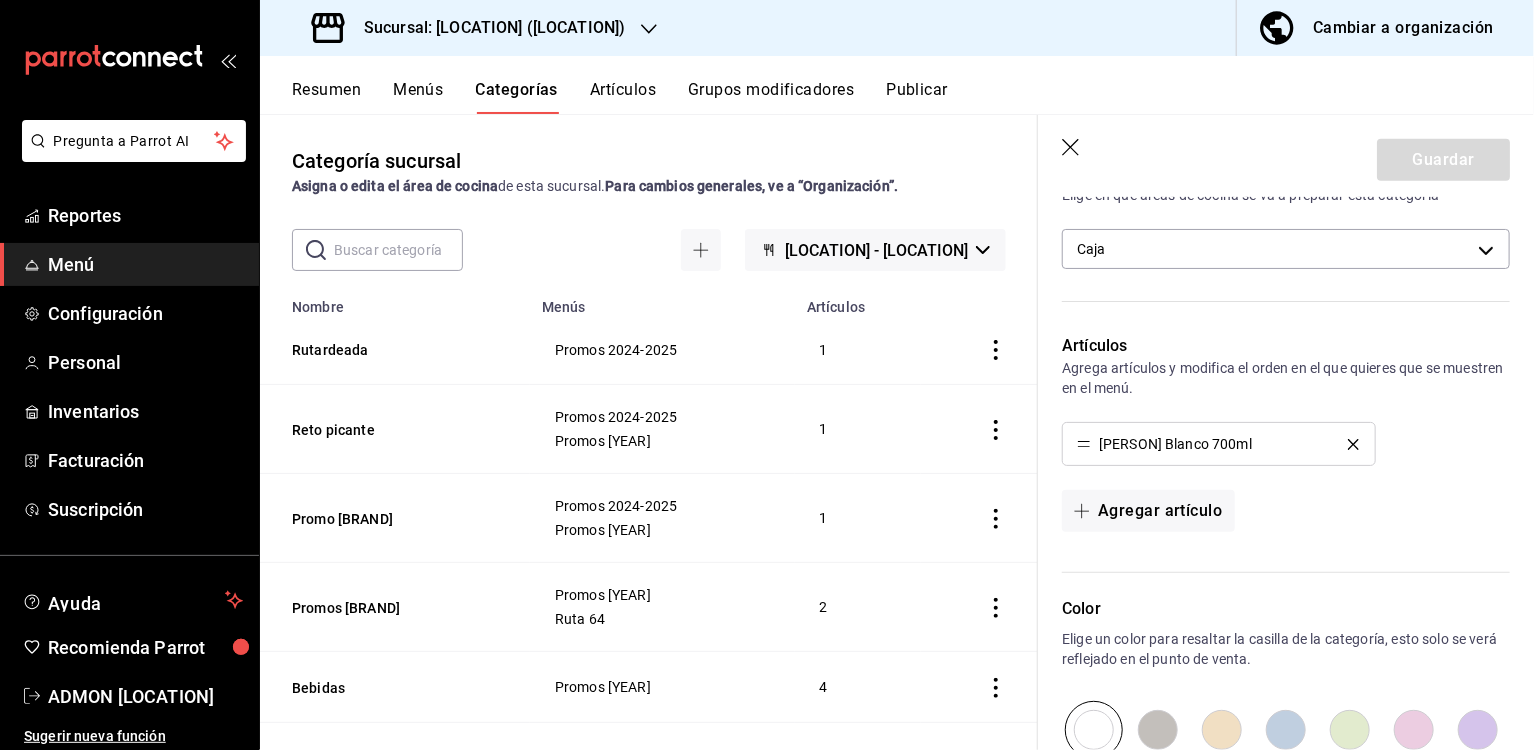 scroll, scrollTop: 500, scrollLeft: 0, axis: vertical 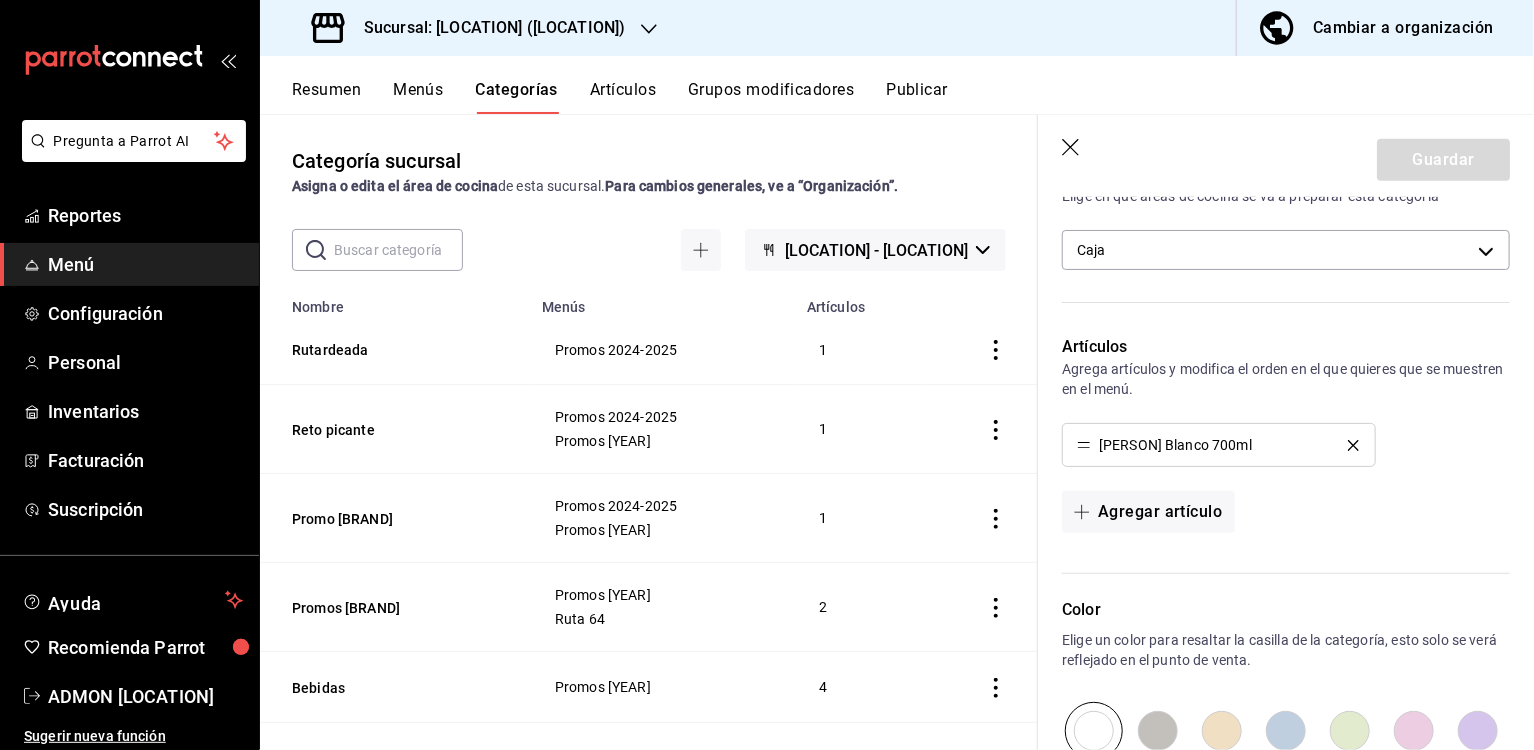 click 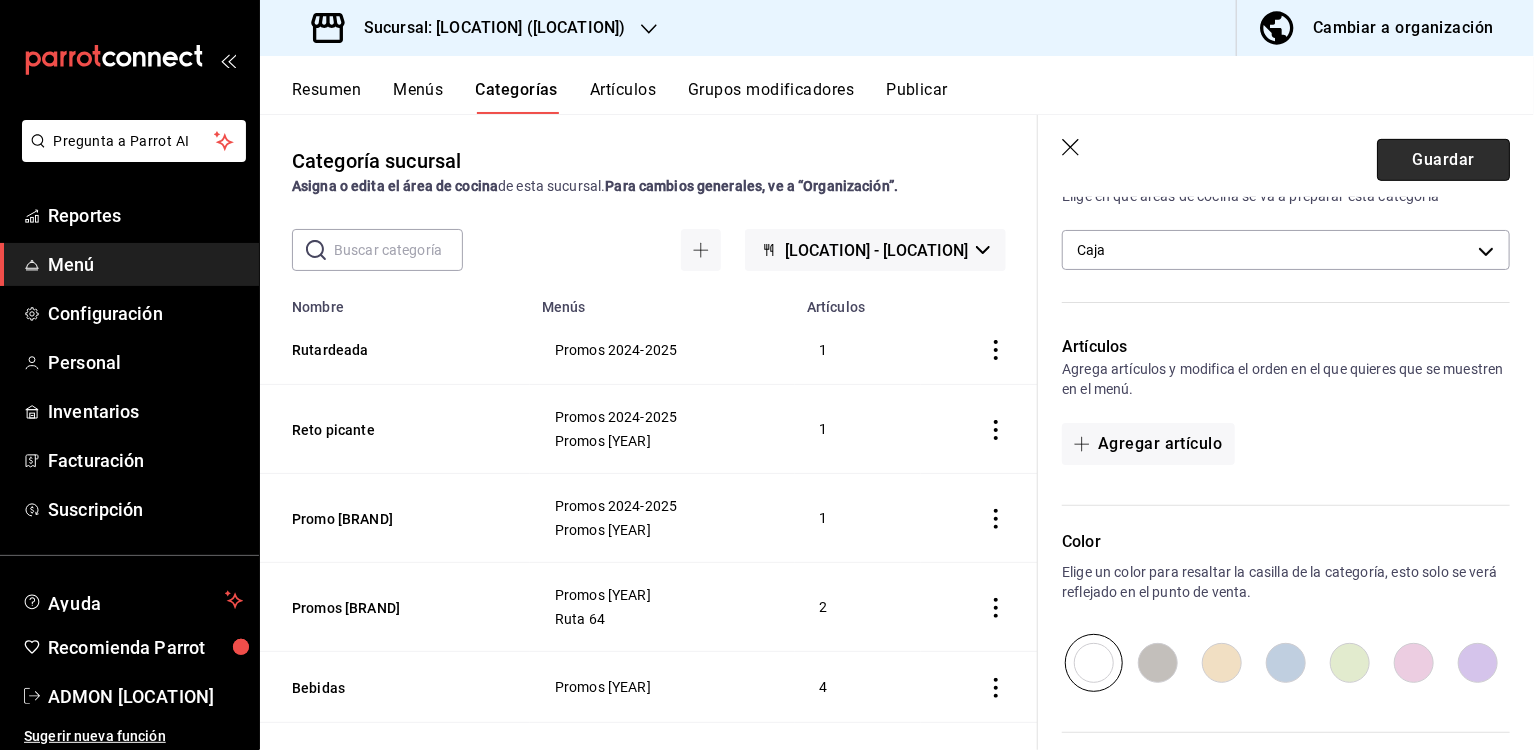 click on "Guardar" at bounding box center [1443, 160] 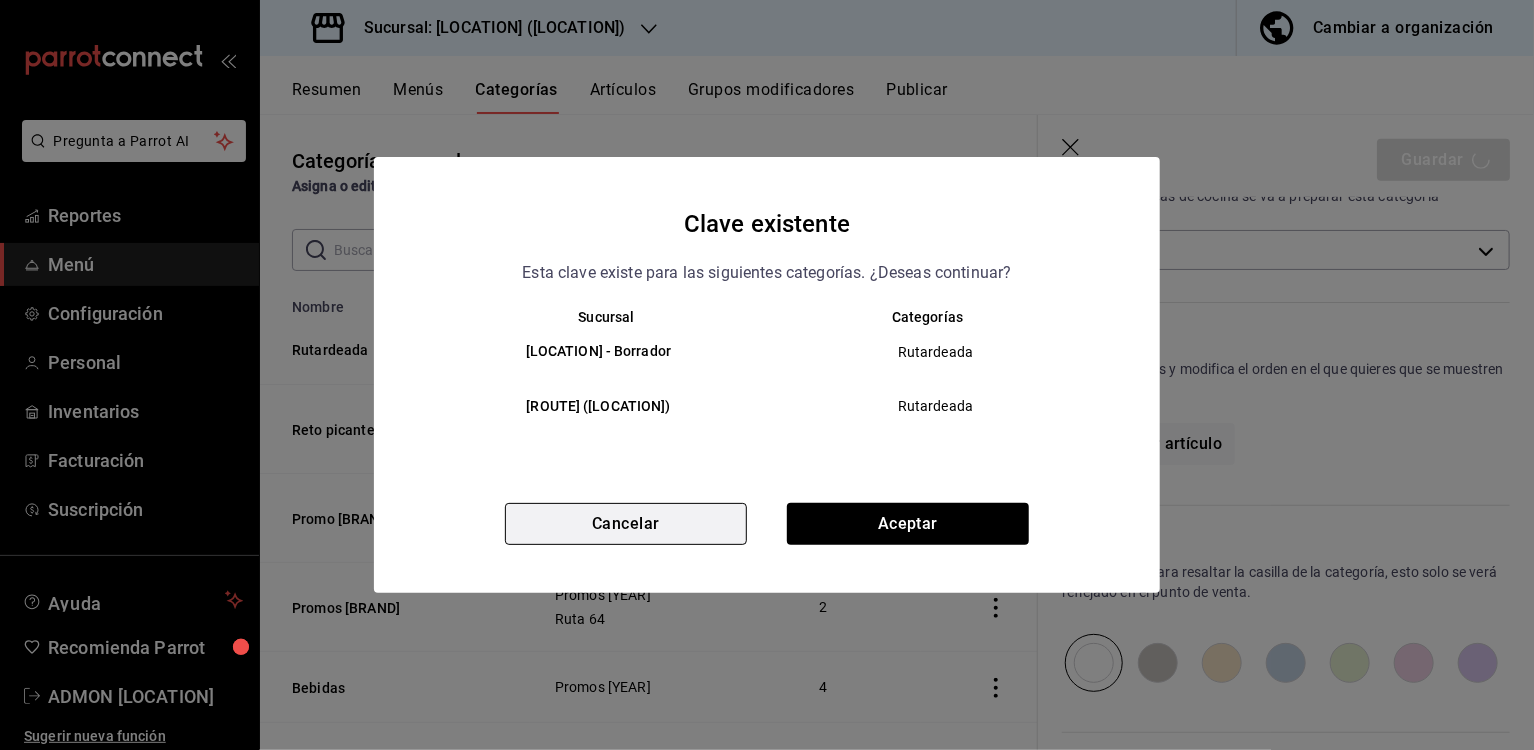 click on "Cancelar" at bounding box center (626, 524) 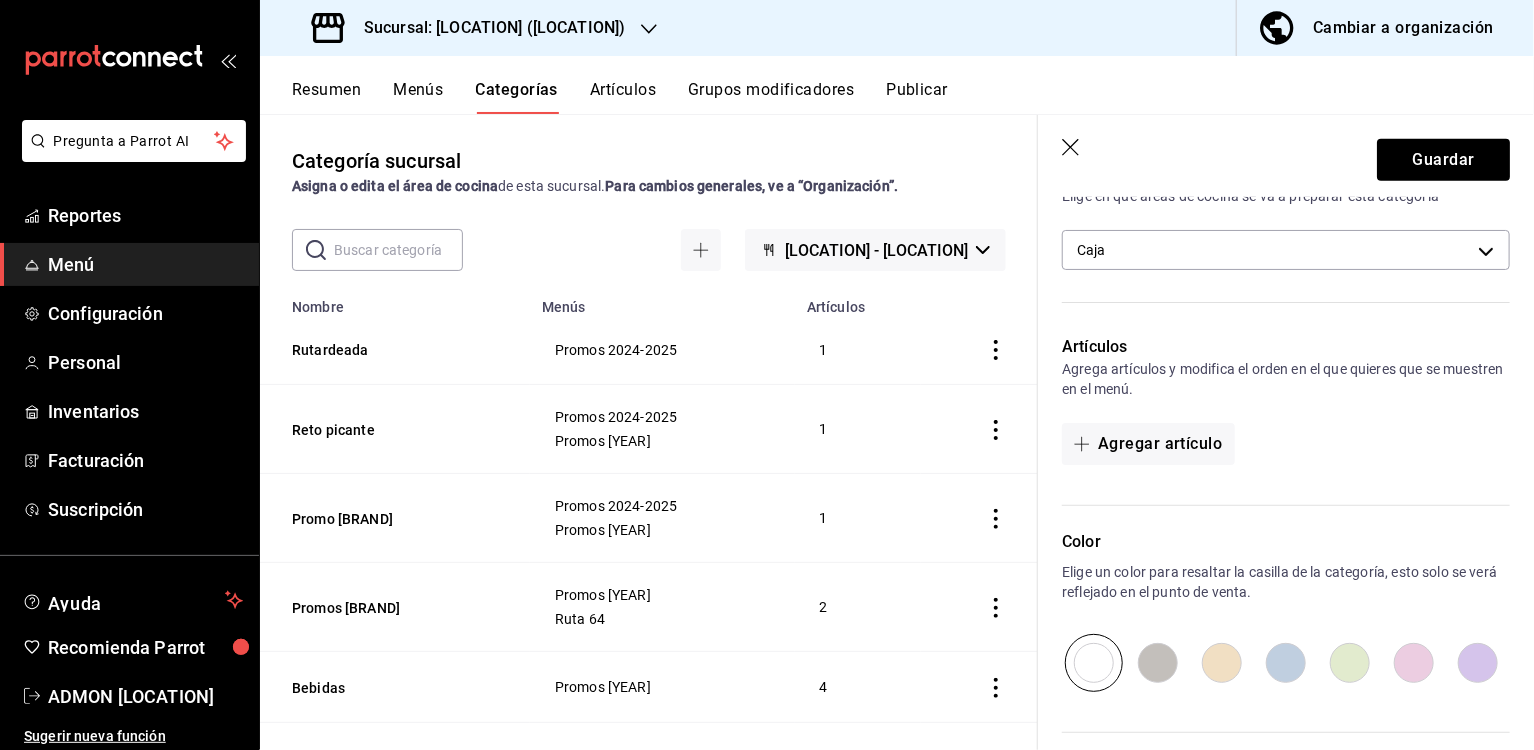 click on "Sucursal: [LOCATION] ([LOCATION])" at bounding box center (486, 28) 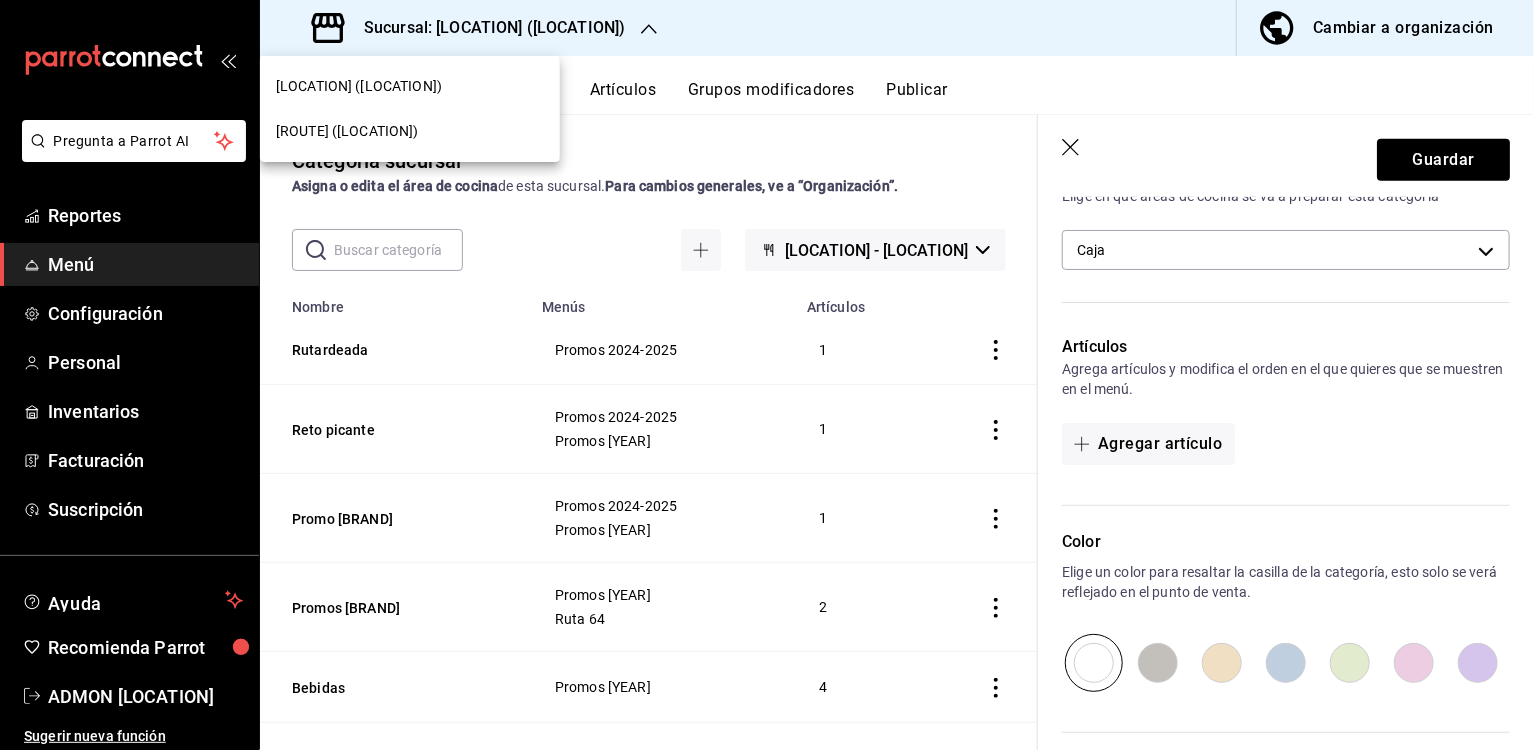 click on "[ROUTE] ([LOCATION])" at bounding box center [410, 131] 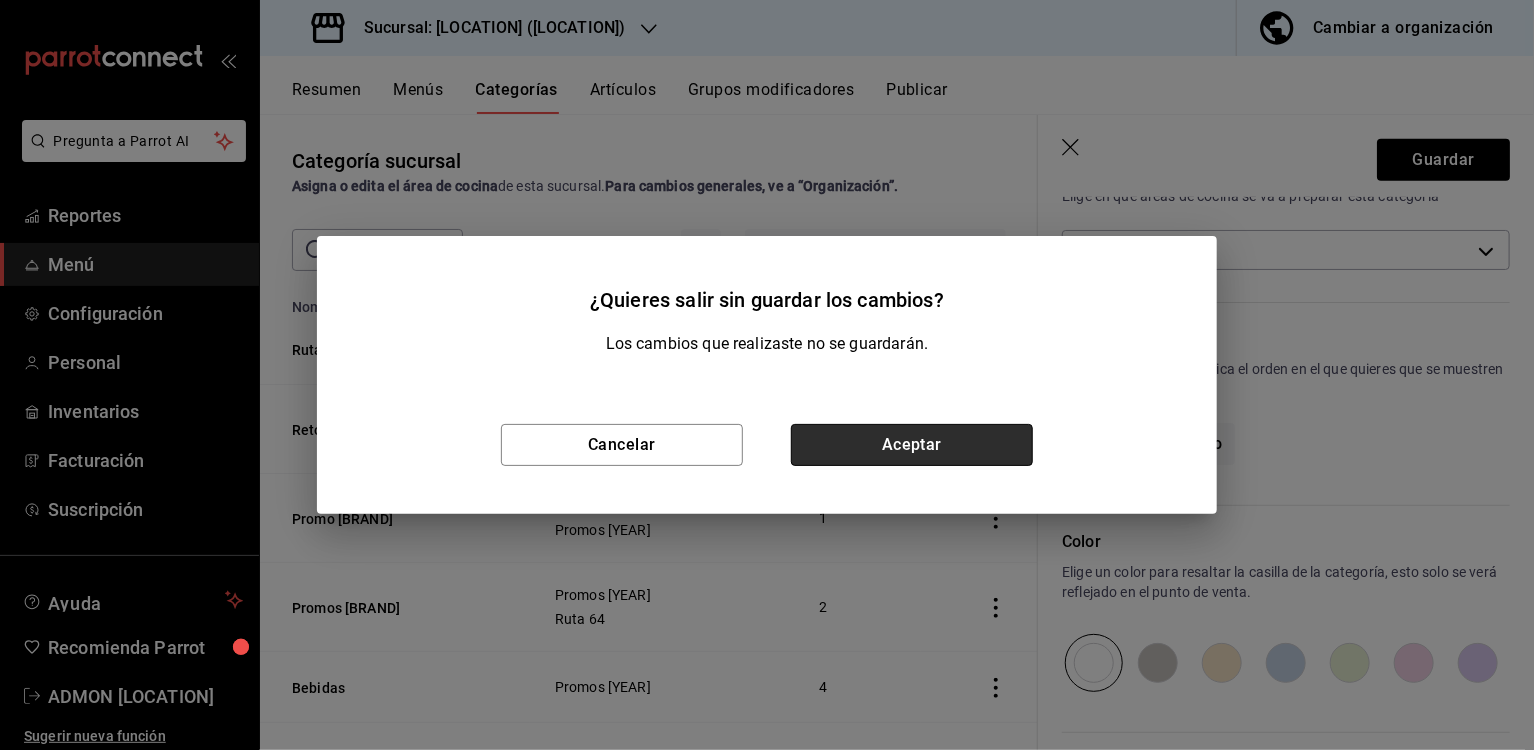 click on "Aceptar" at bounding box center (912, 445) 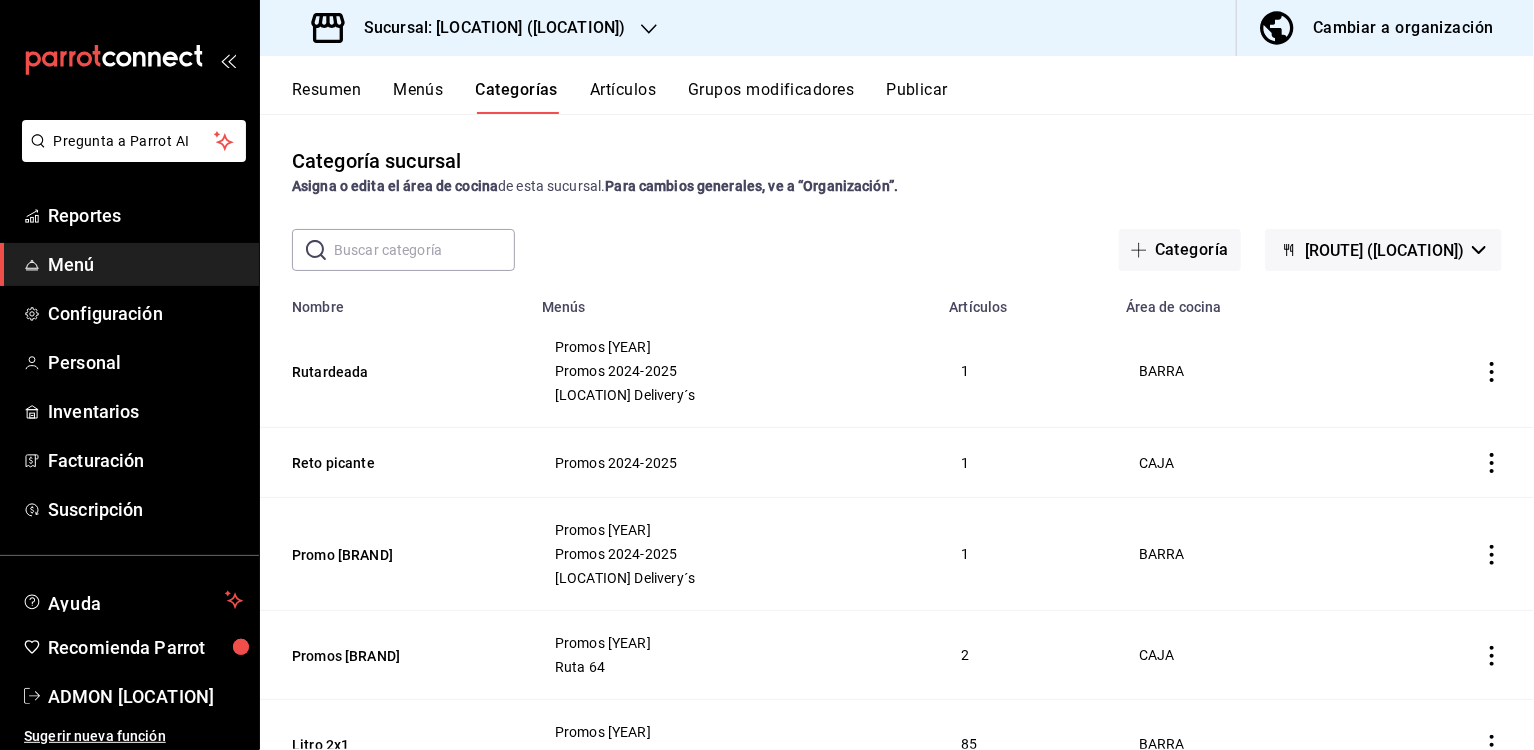 click on "Artículos" at bounding box center (623, 97) 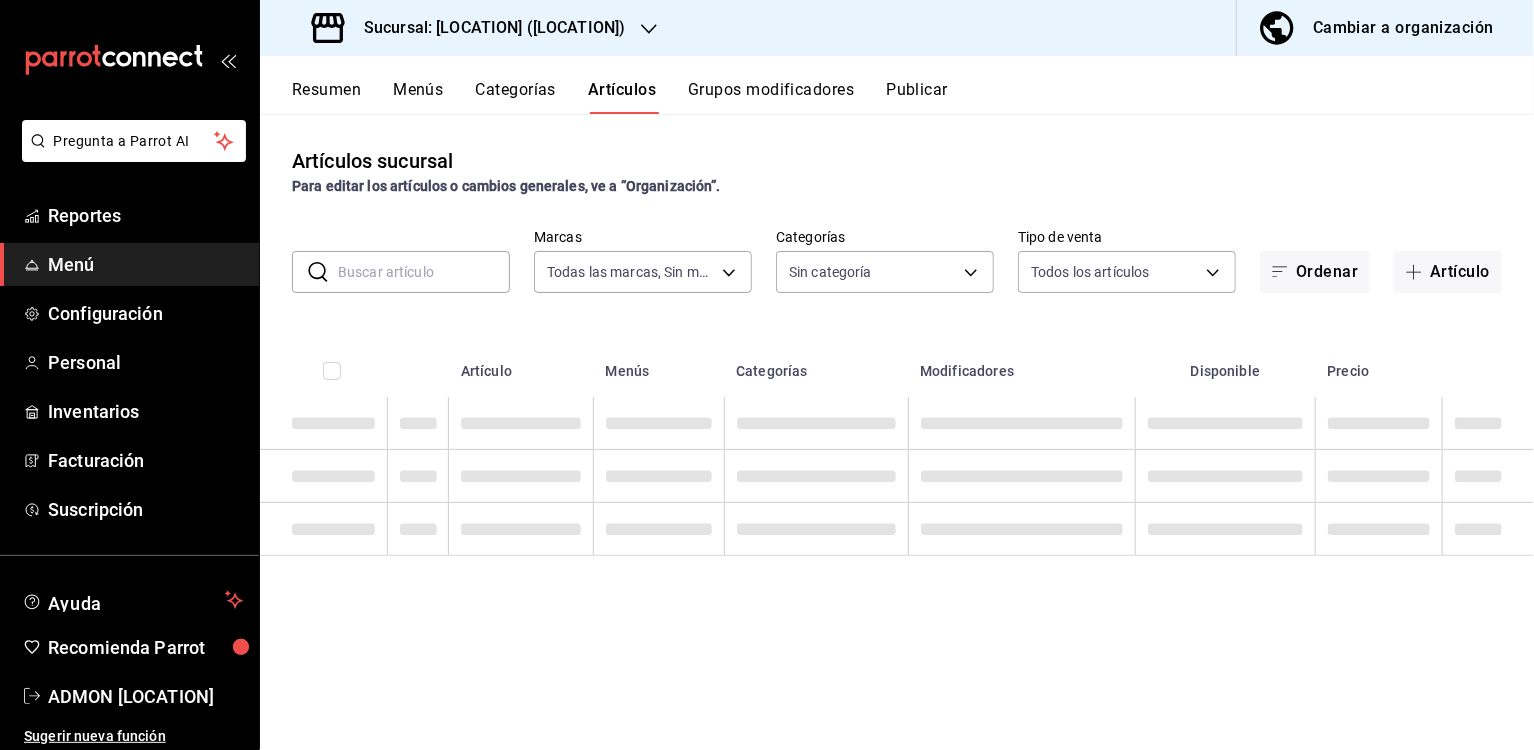type on "[UUID]" 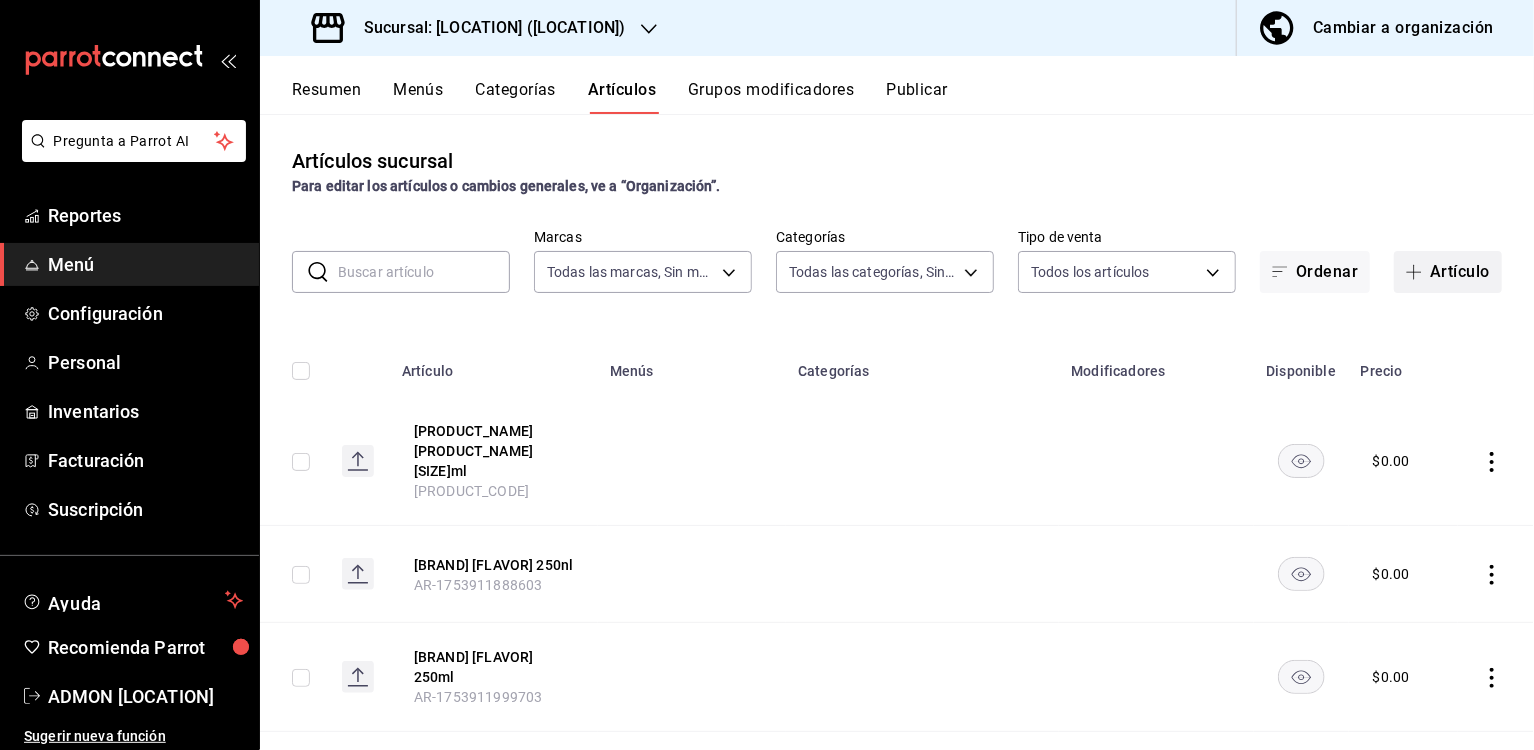 click on "Artículo" at bounding box center (1448, 272) 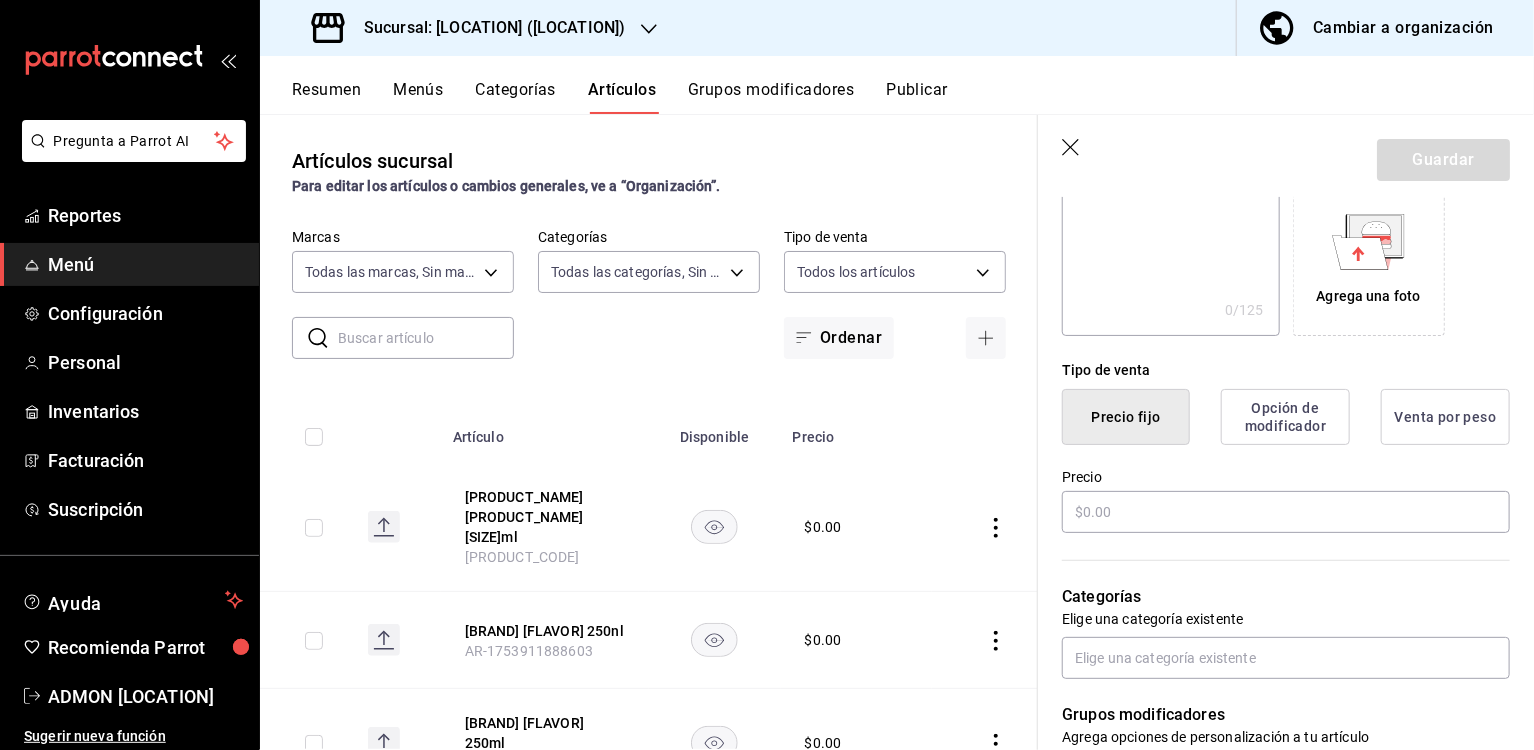 scroll, scrollTop: 336, scrollLeft: 0, axis: vertical 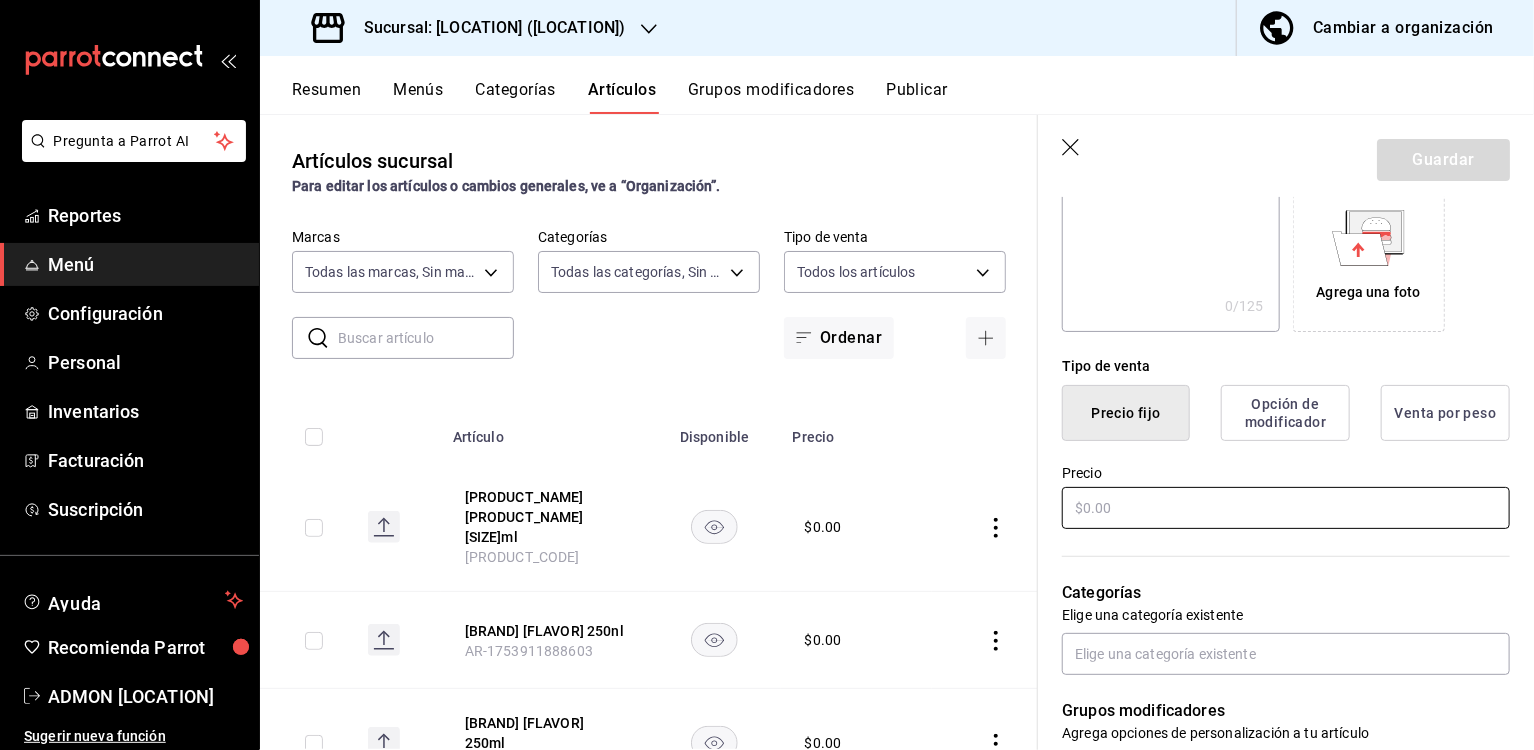 type on "[PRODUCT_NAME] [PRODUCT_NAME] [SIZE]ml [ROUTE]" 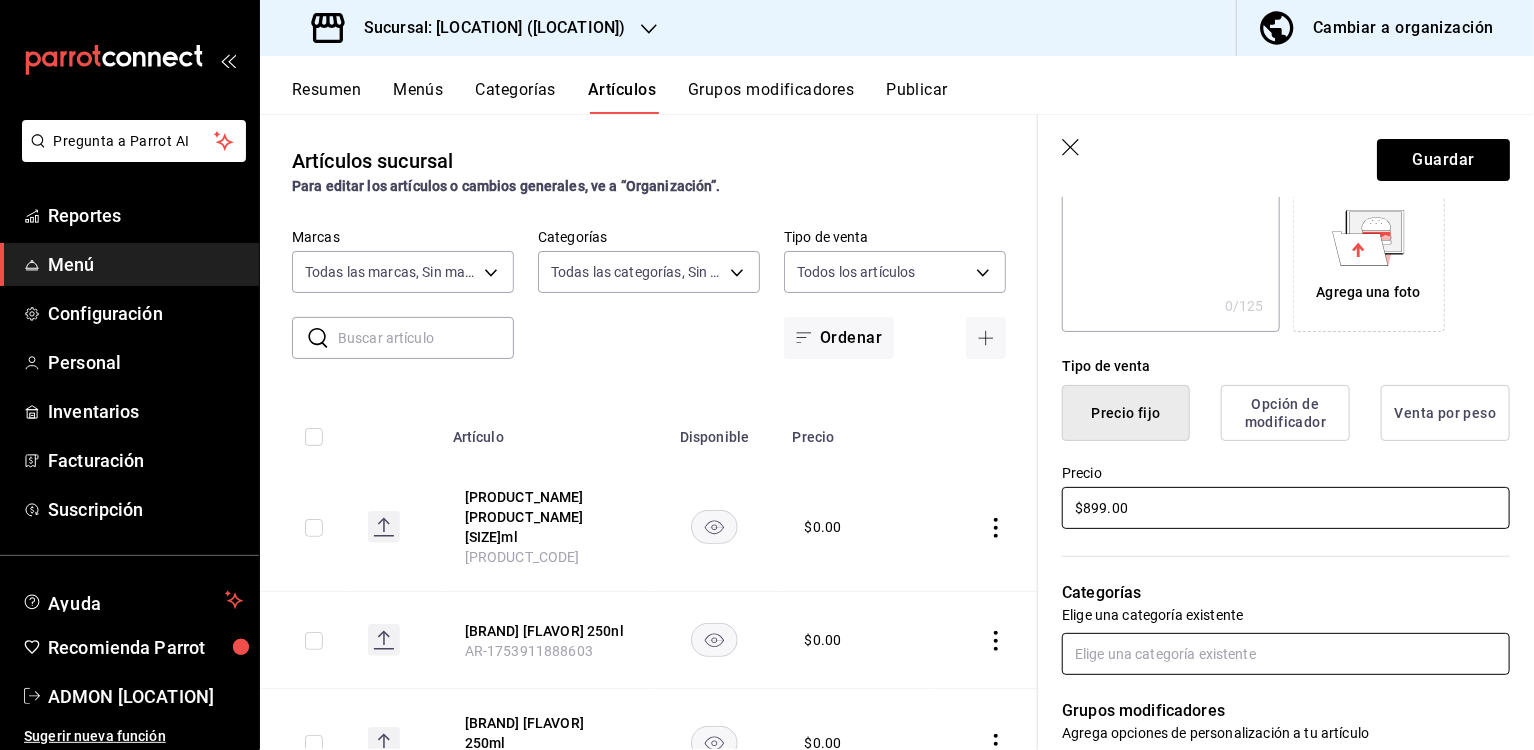 type on "$899.00" 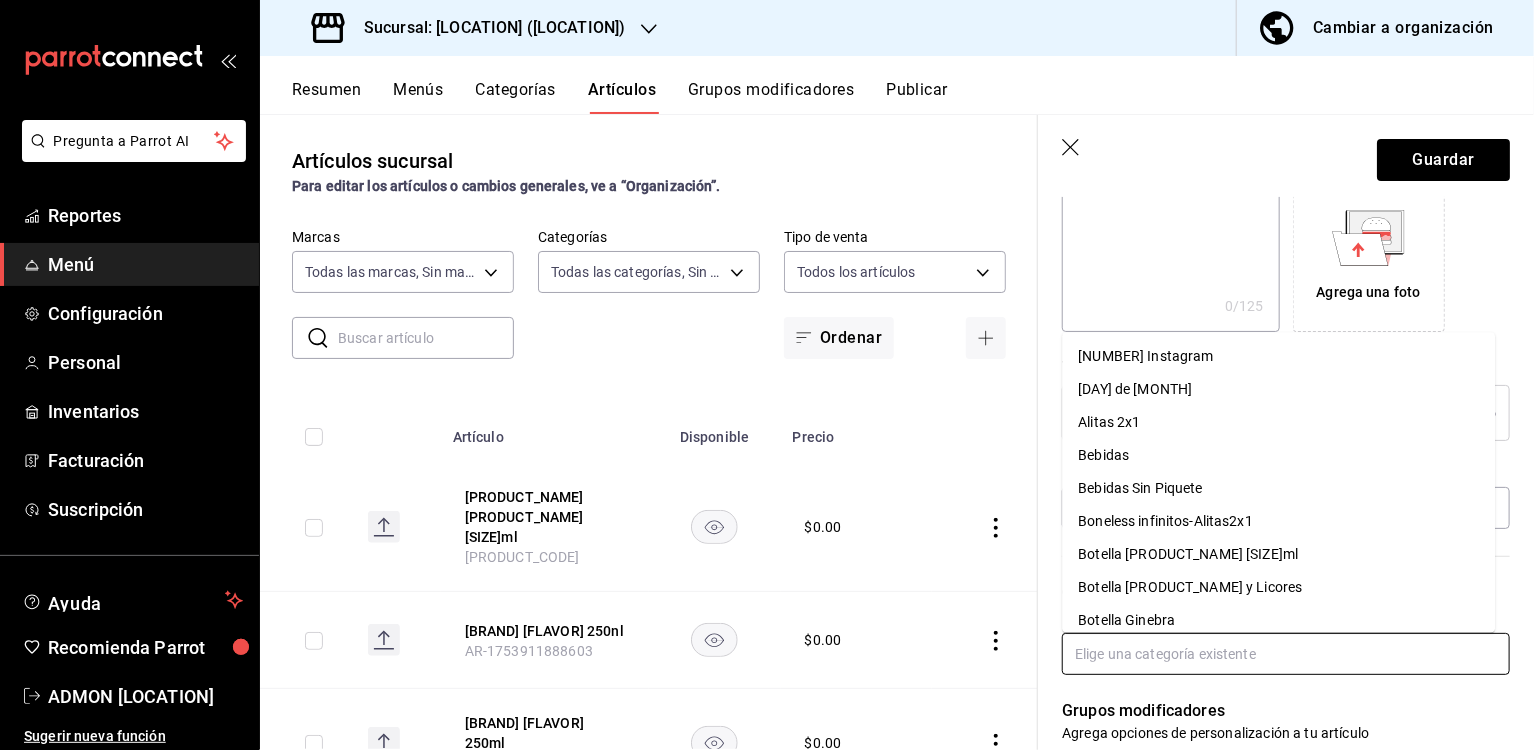 click at bounding box center [1286, 654] 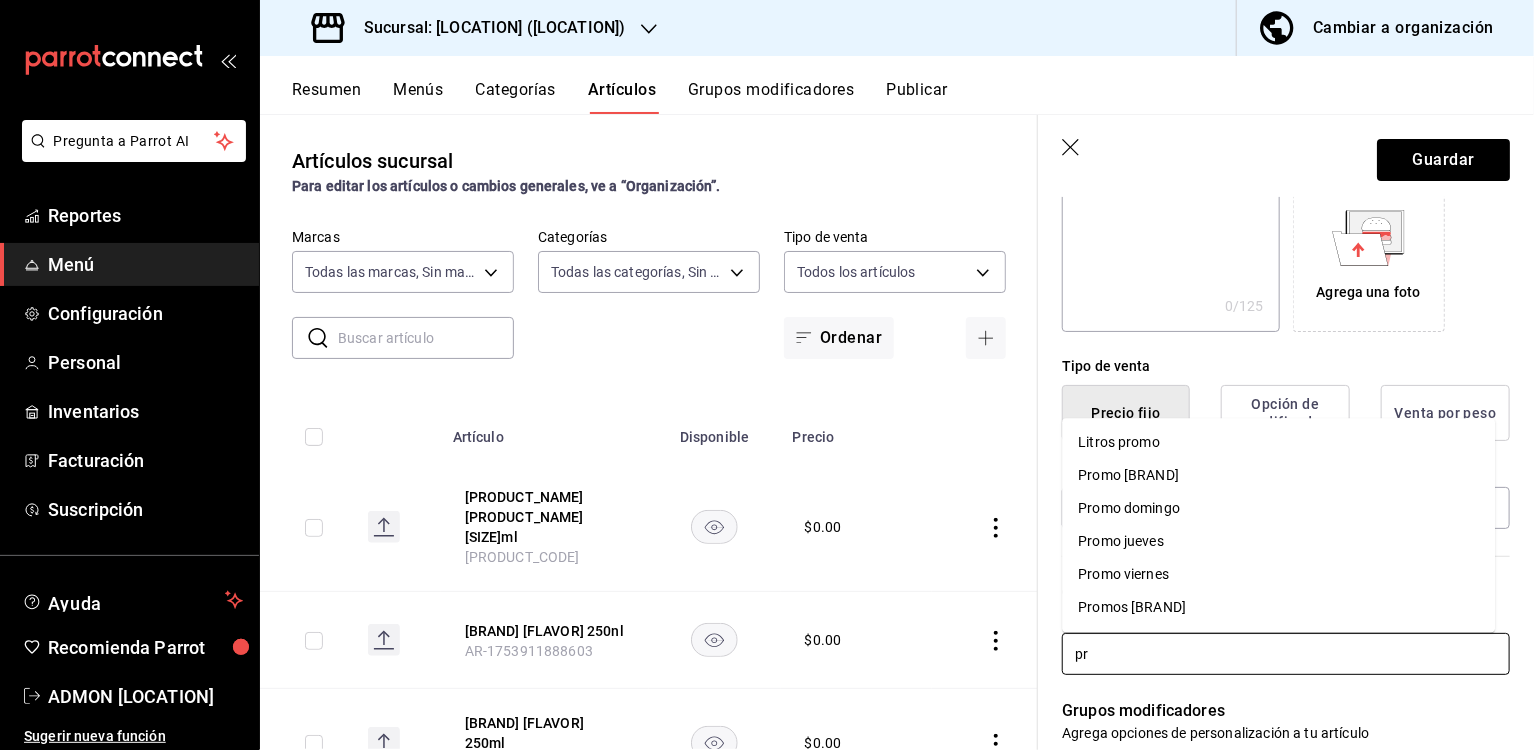 type on "p" 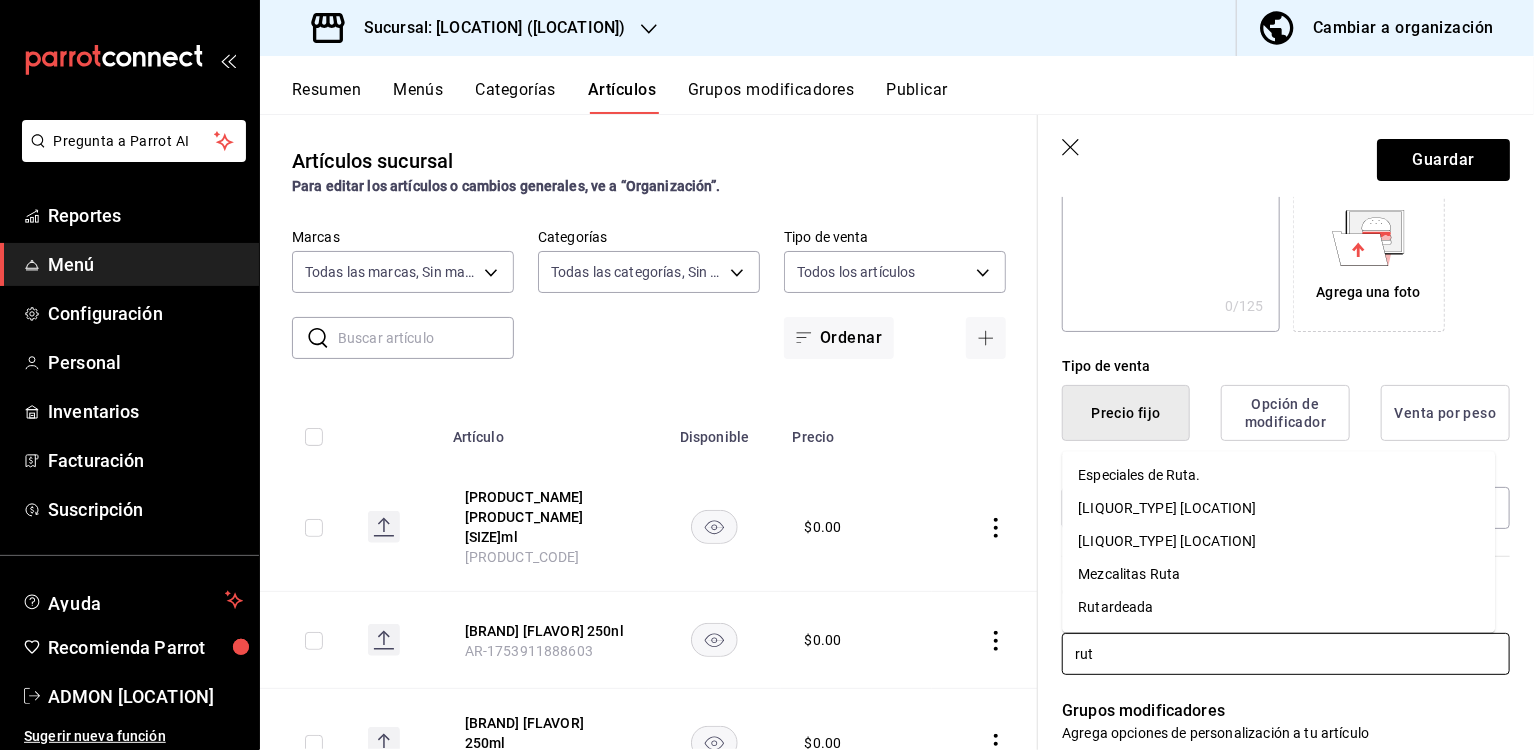 type on "ruta" 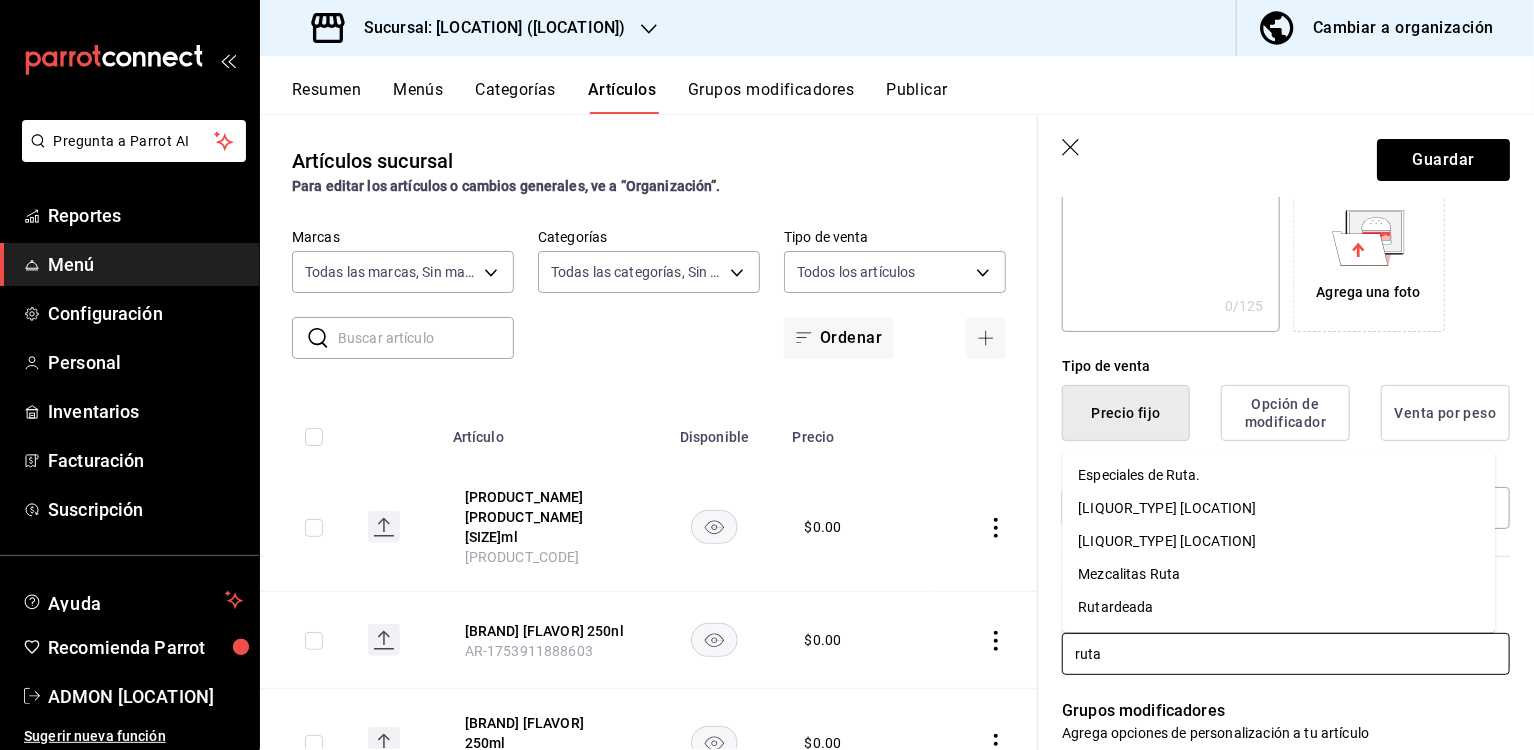 click on "Rutardeada" at bounding box center [1278, 607] 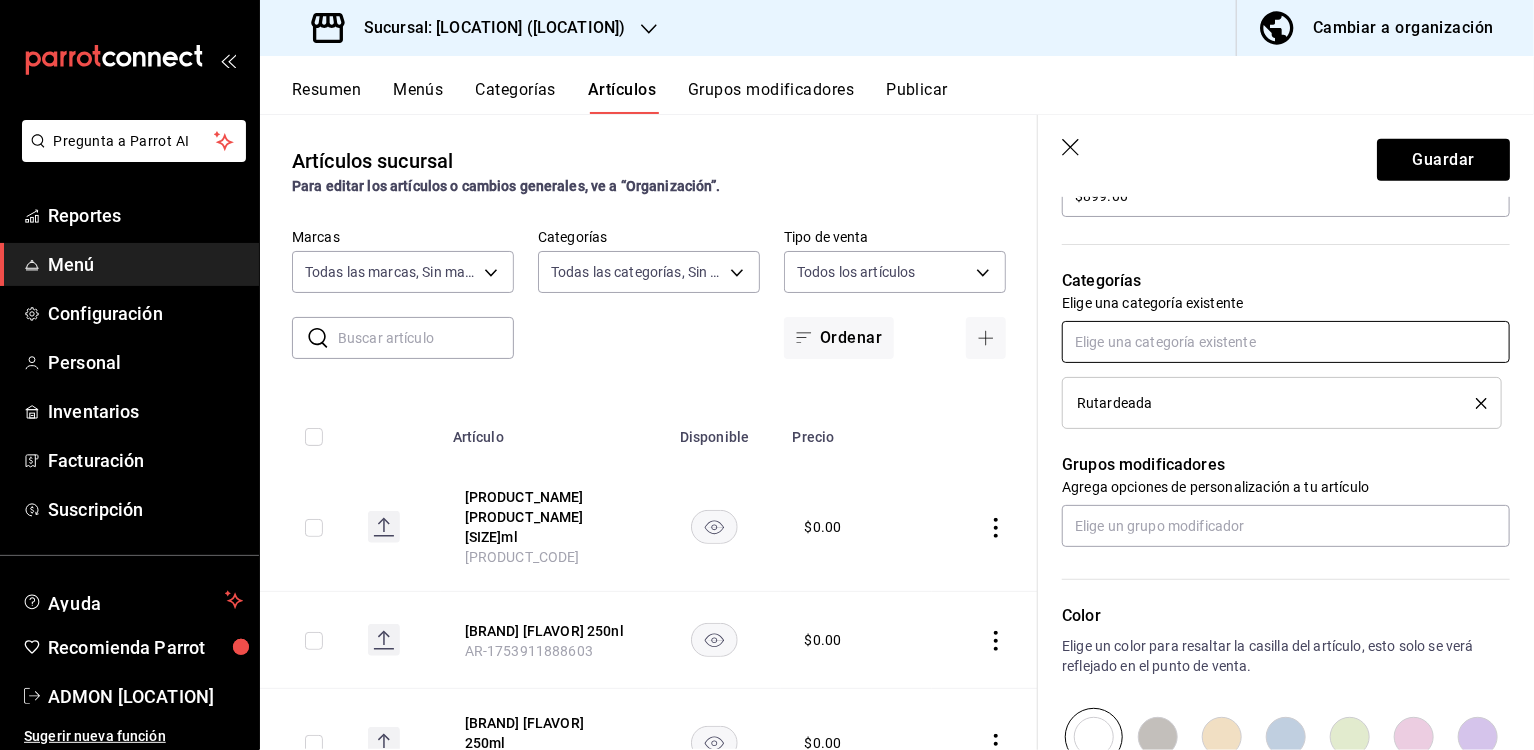 scroll, scrollTop: 648, scrollLeft: 0, axis: vertical 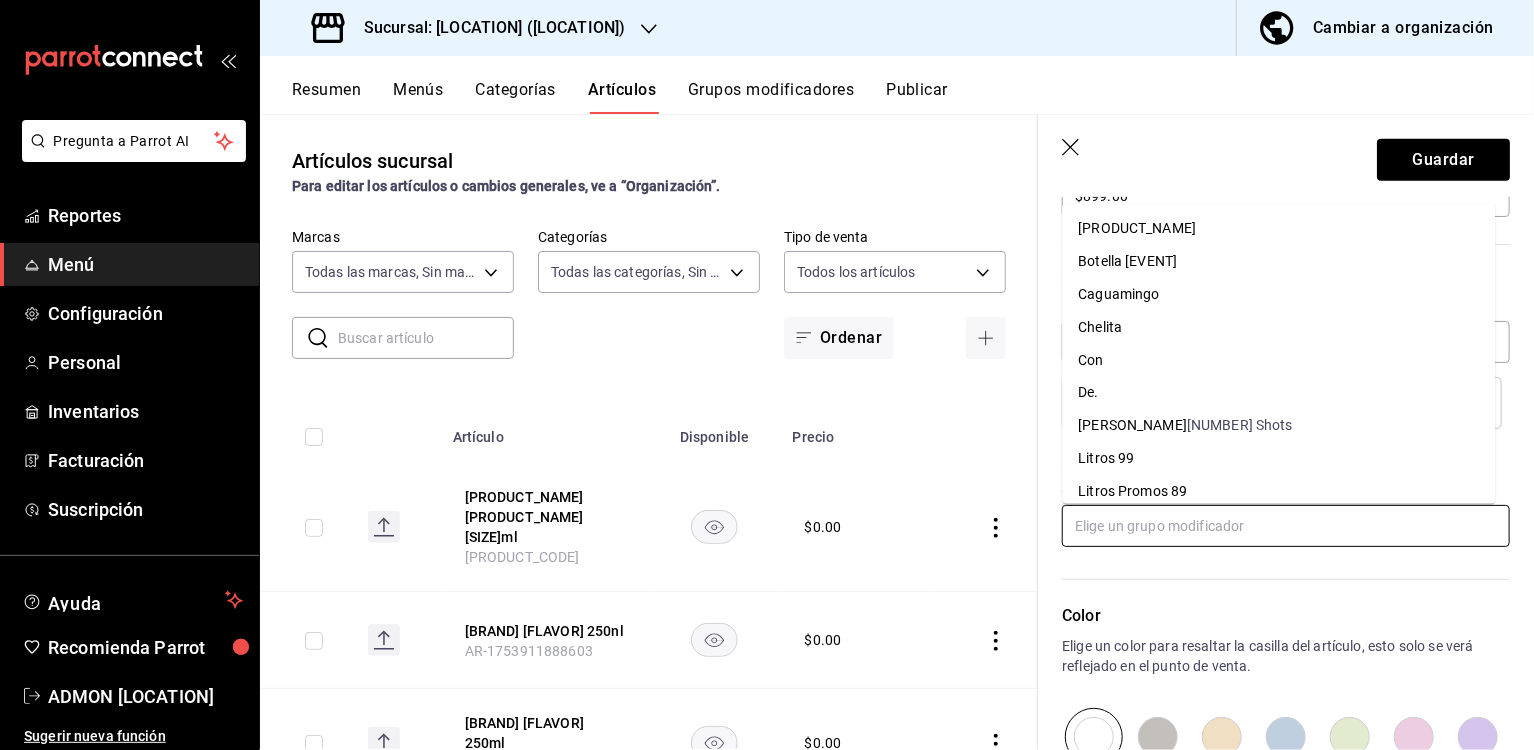 click at bounding box center (1286, 526) 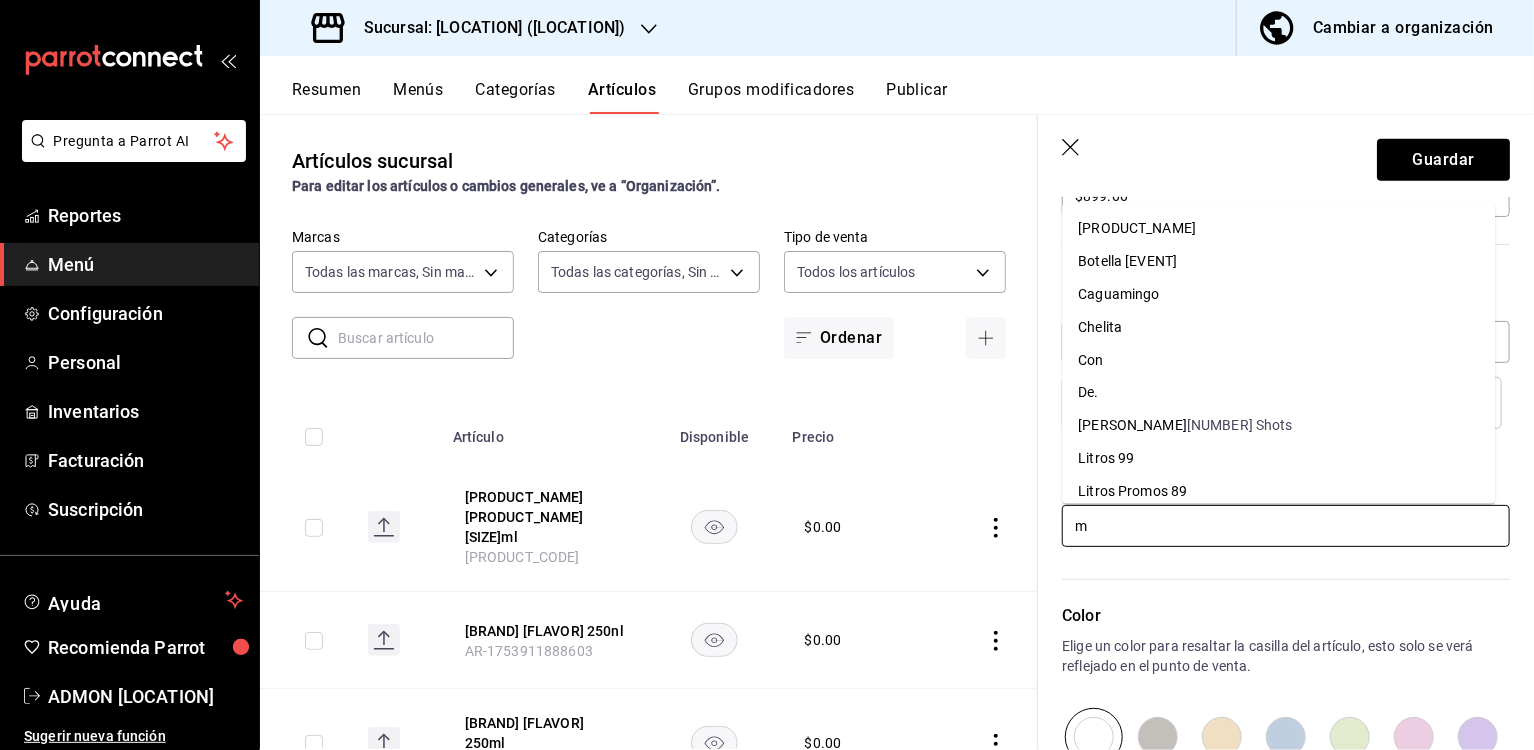 type on "me" 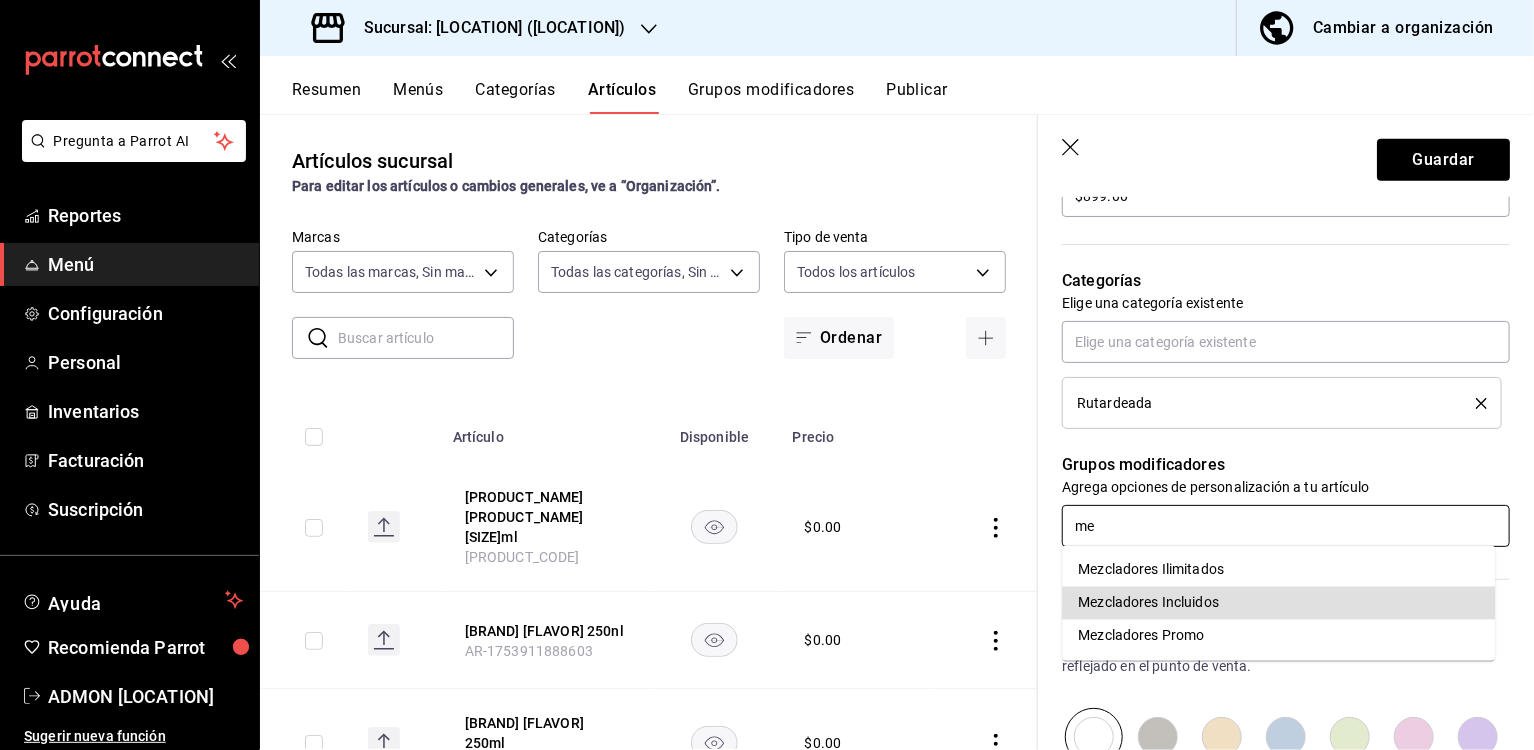 type 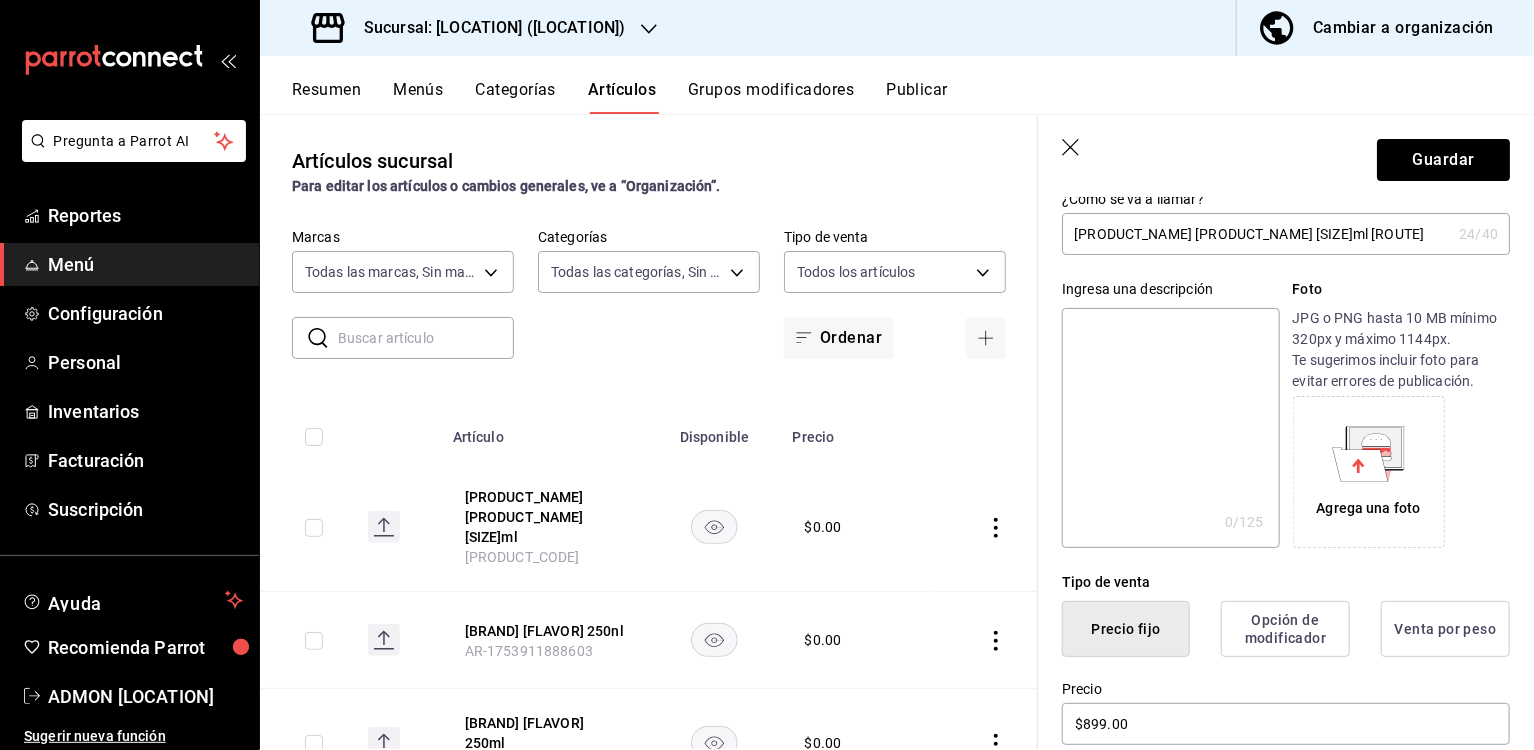 scroll, scrollTop: 0, scrollLeft: 0, axis: both 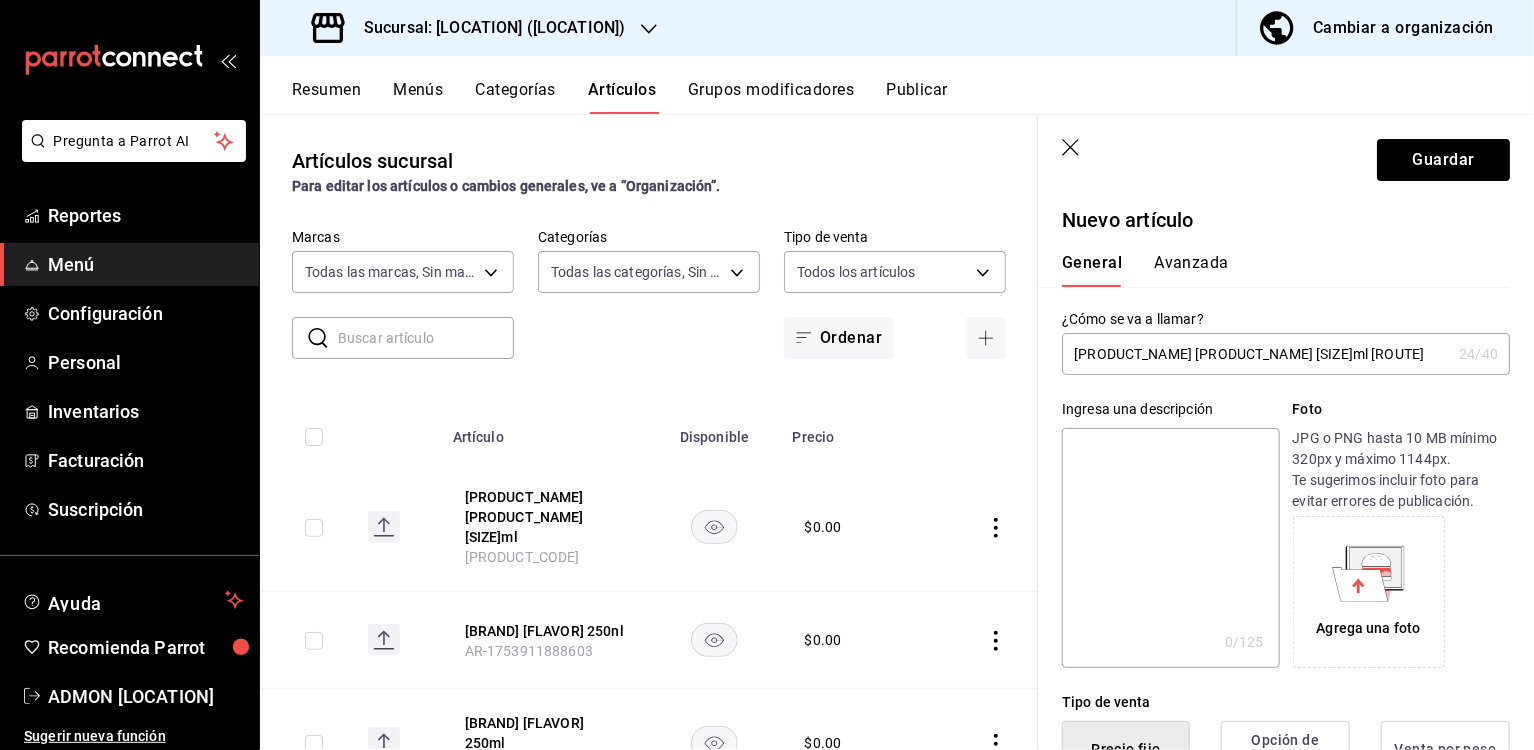 click on "[PRODUCT_NAME] [PRODUCT_NAME] [SIZE]ml [ROUTE]" at bounding box center (1256, 354) 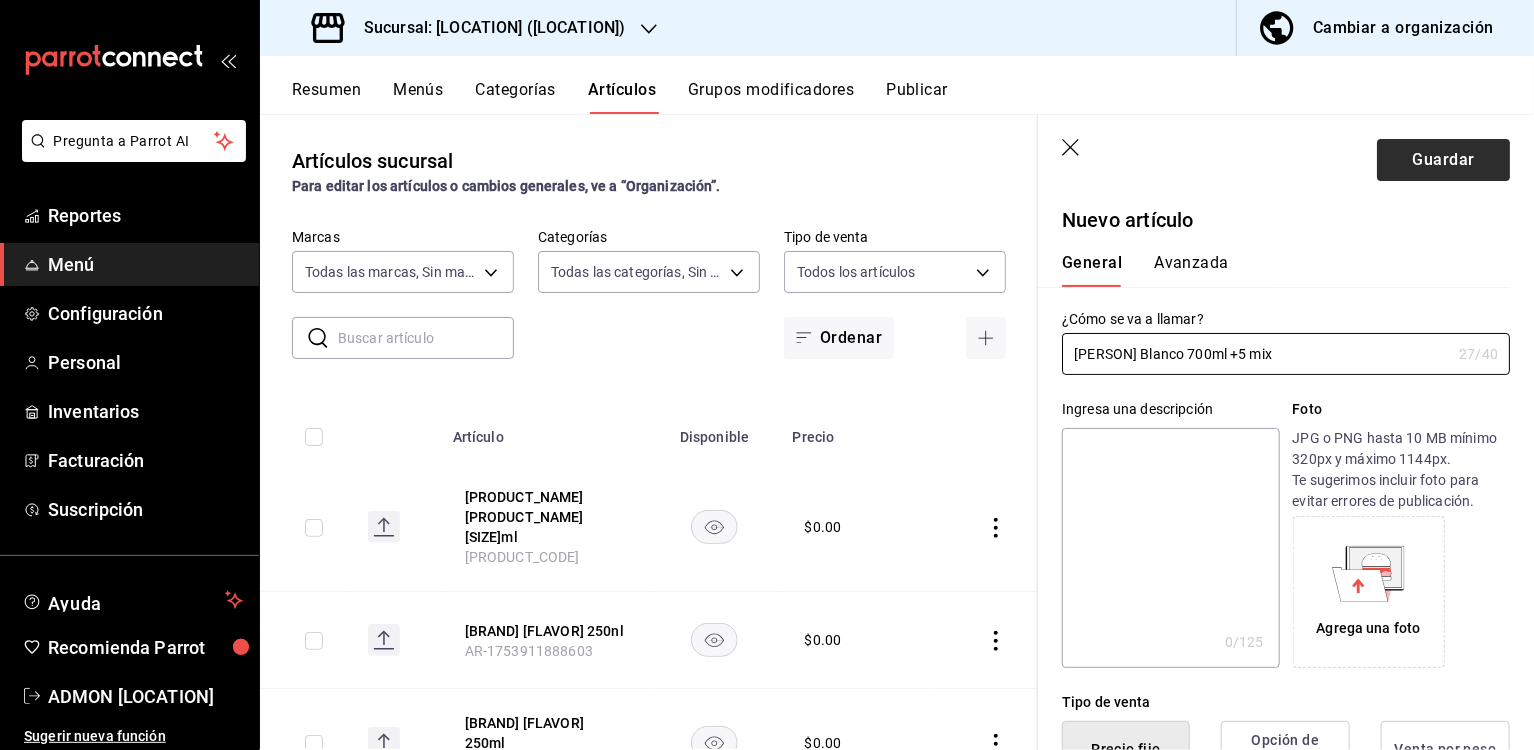 type on "[PERSON] Blanco 700ml +5 mix" 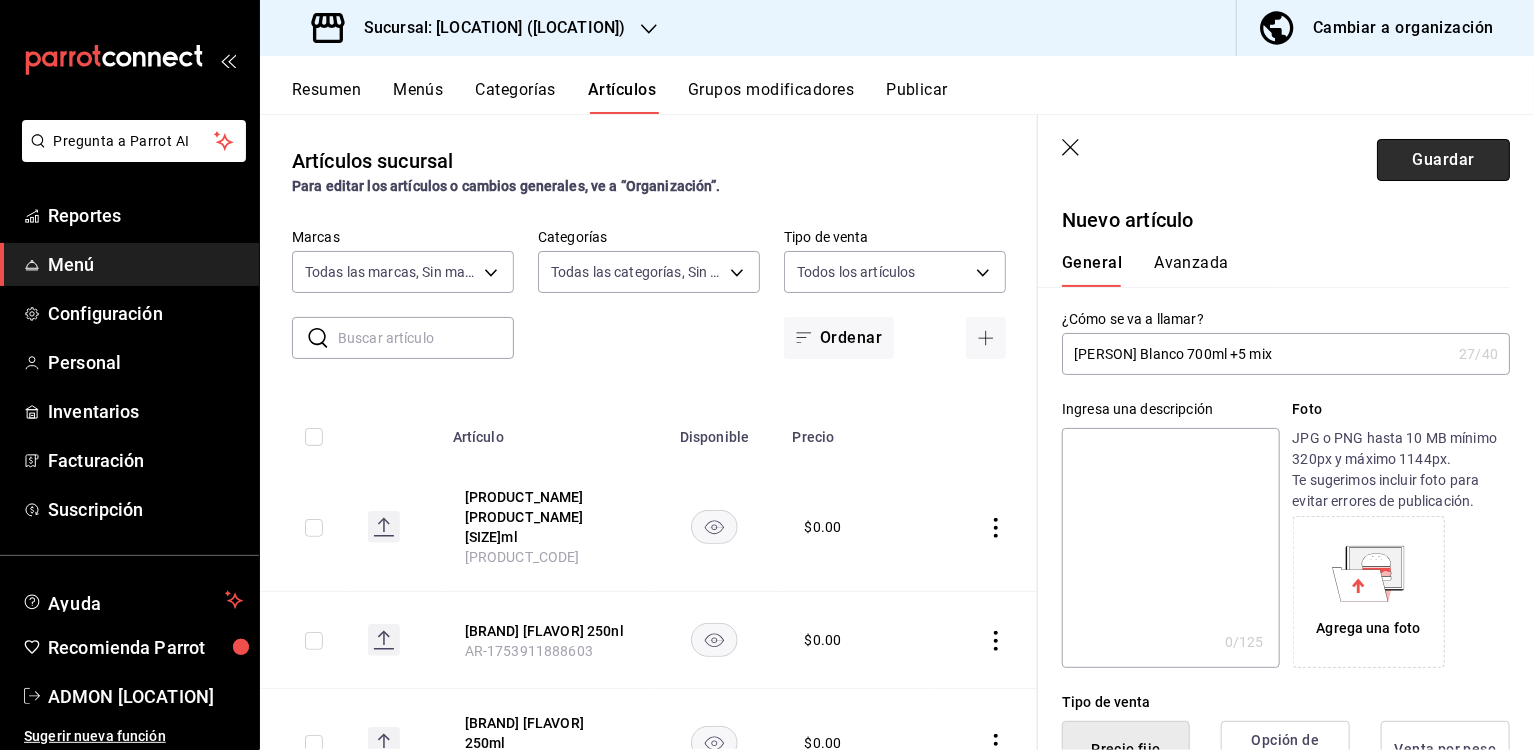click on "Guardar" at bounding box center [1443, 160] 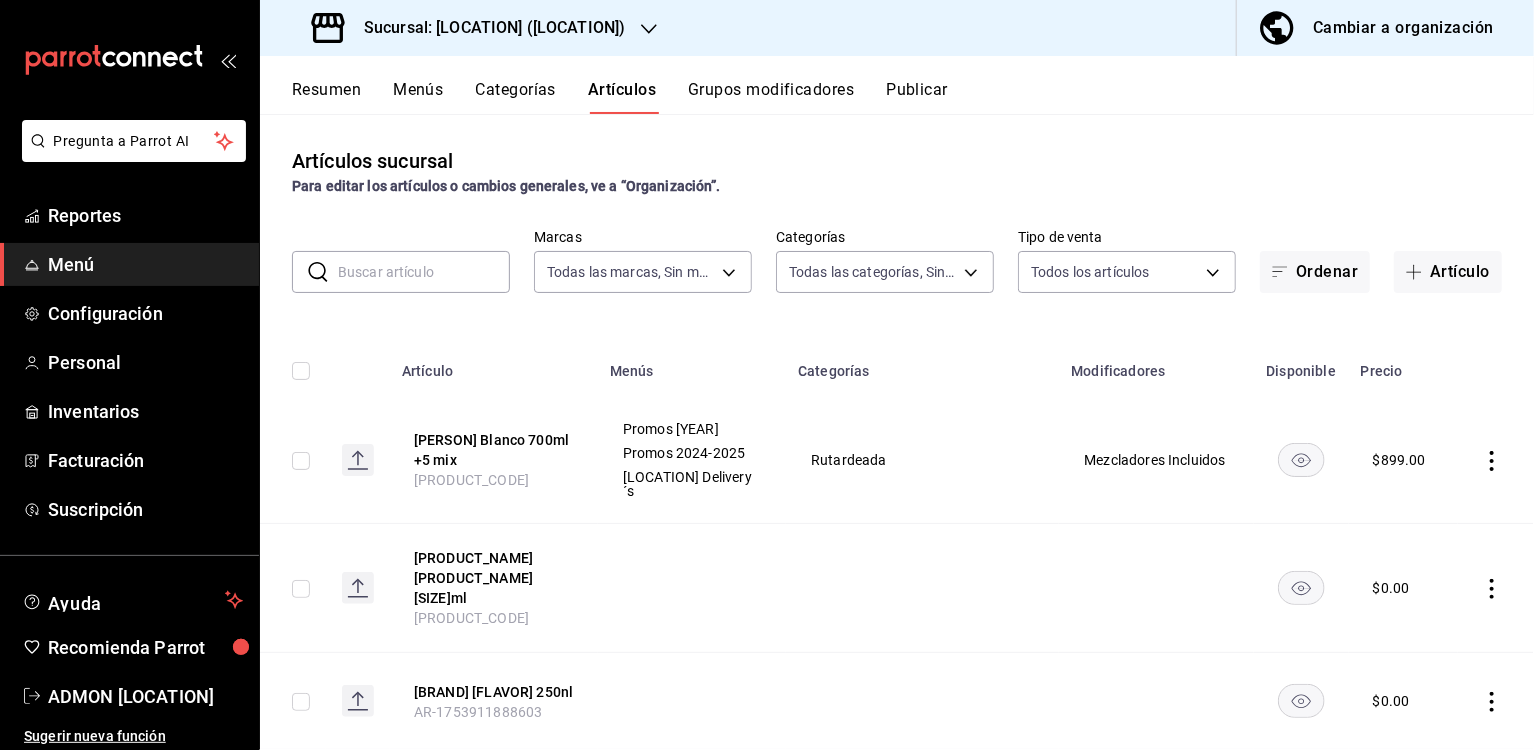 click on "Categorías" at bounding box center [516, 97] 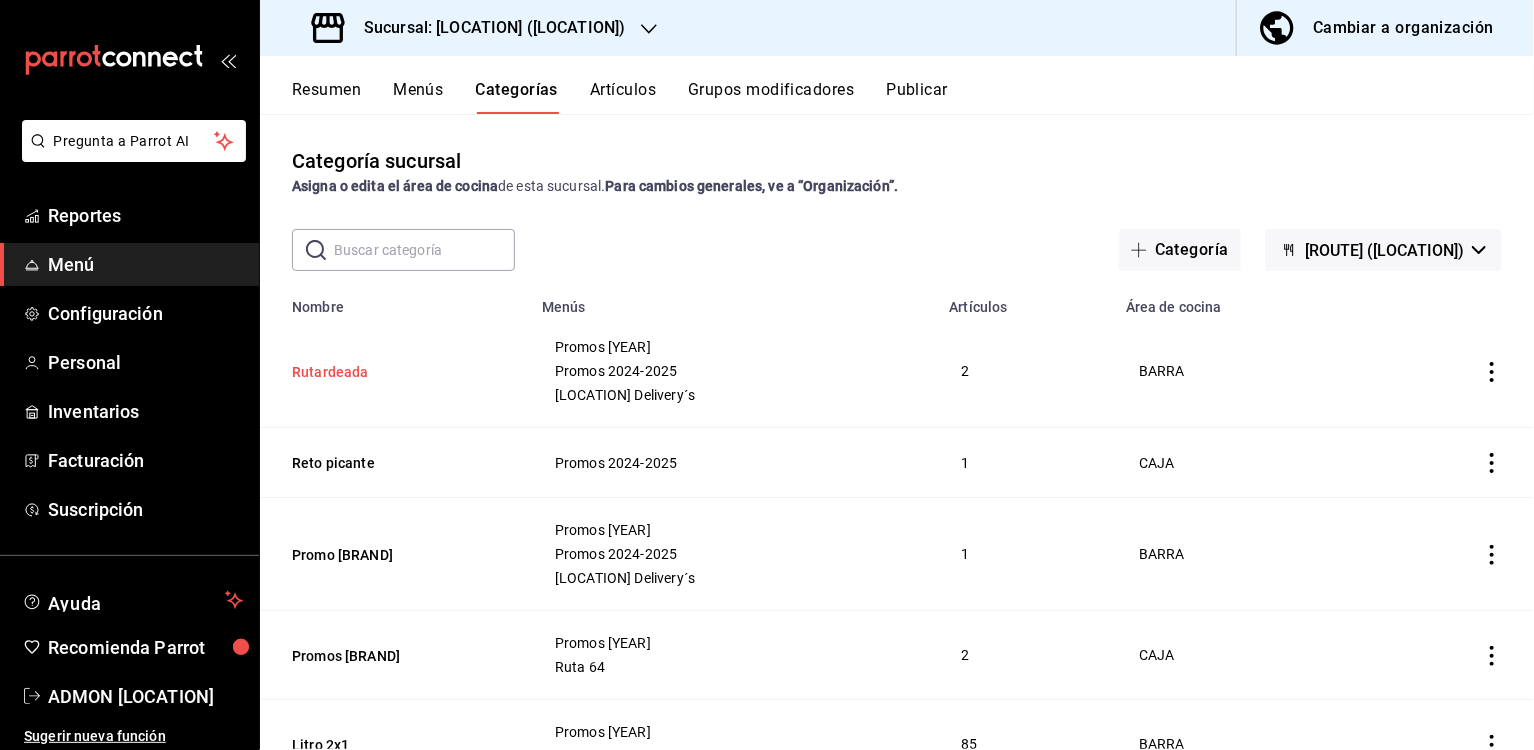 click on "Rutardeada" at bounding box center (392, 372) 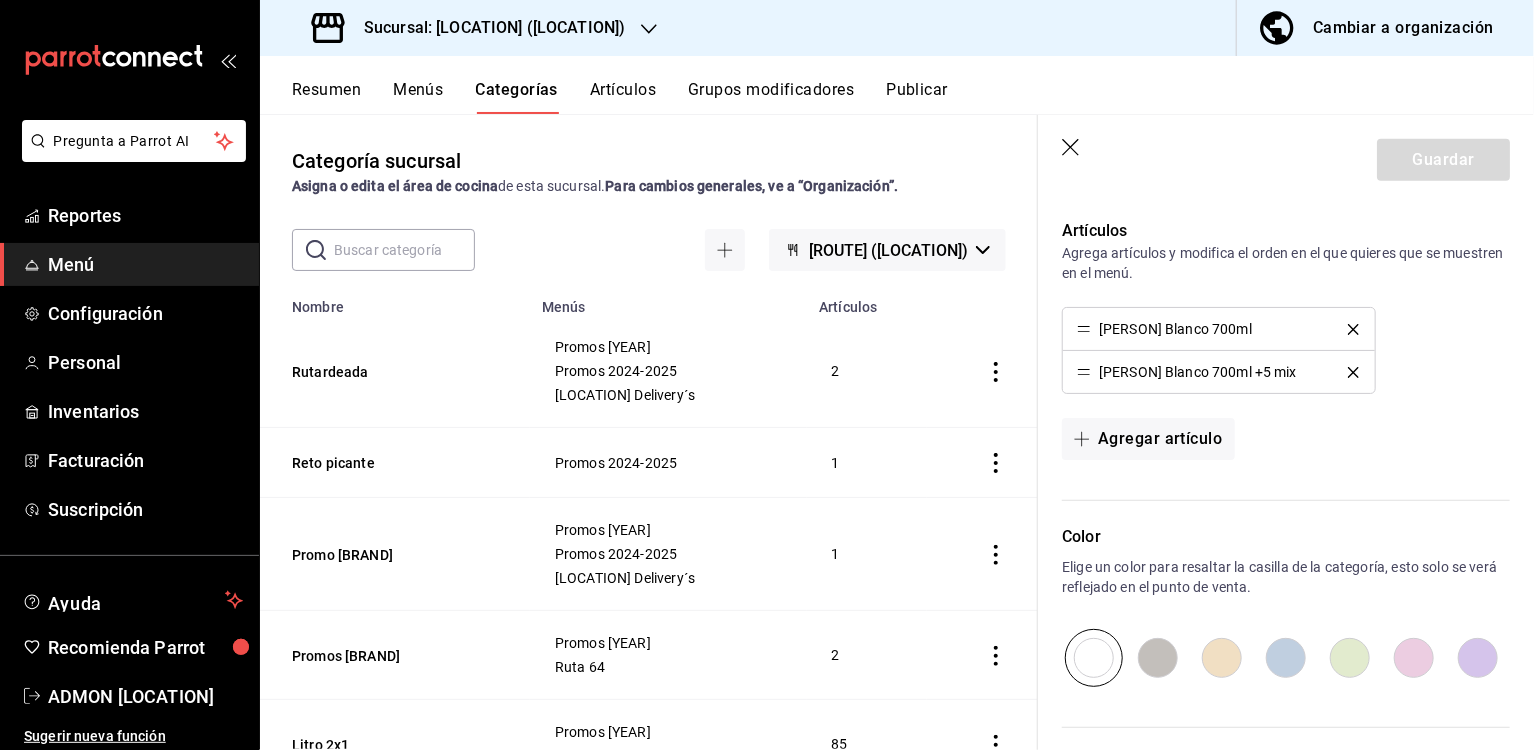 scroll, scrollTop: 619, scrollLeft: 0, axis: vertical 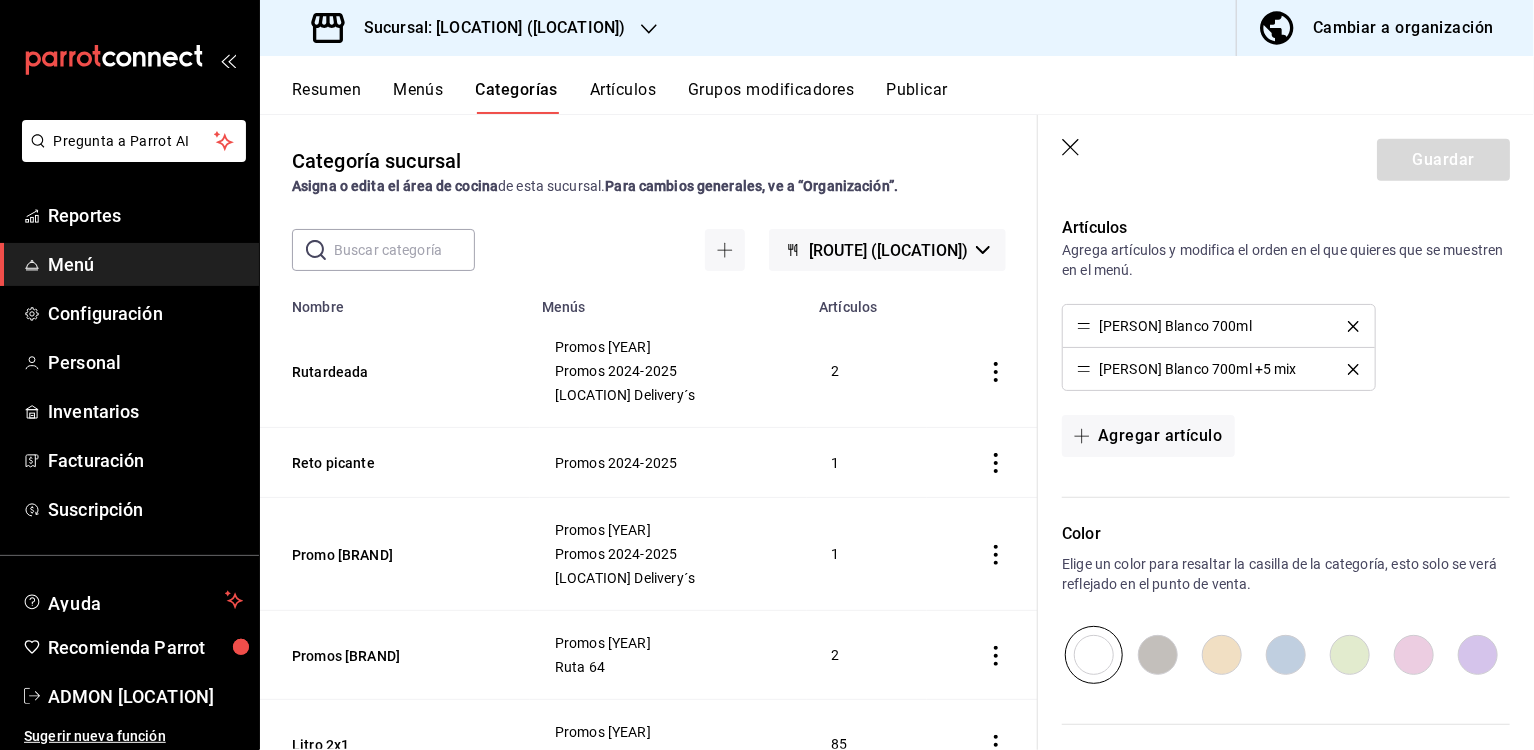 click 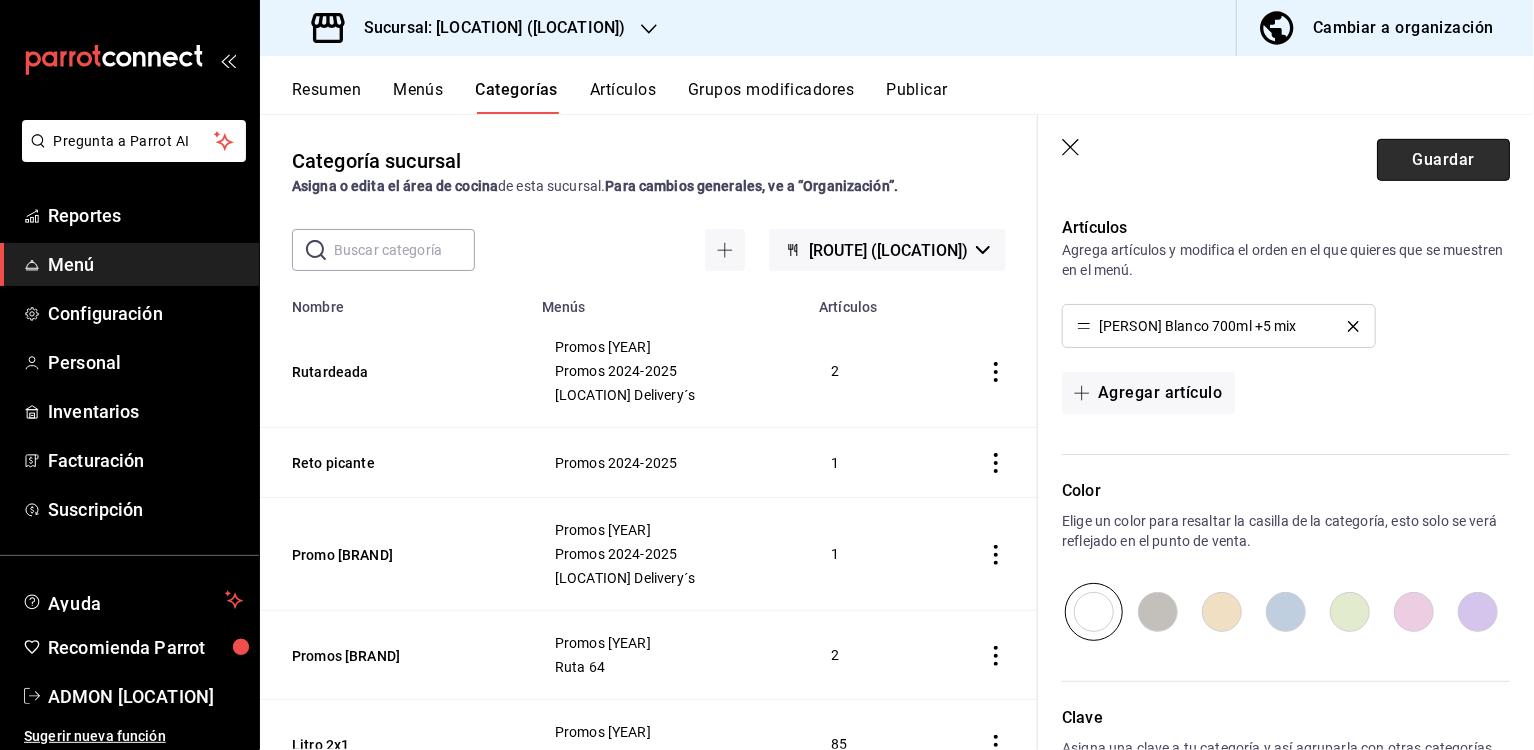 click on "Guardar" at bounding box center (1443, 160) 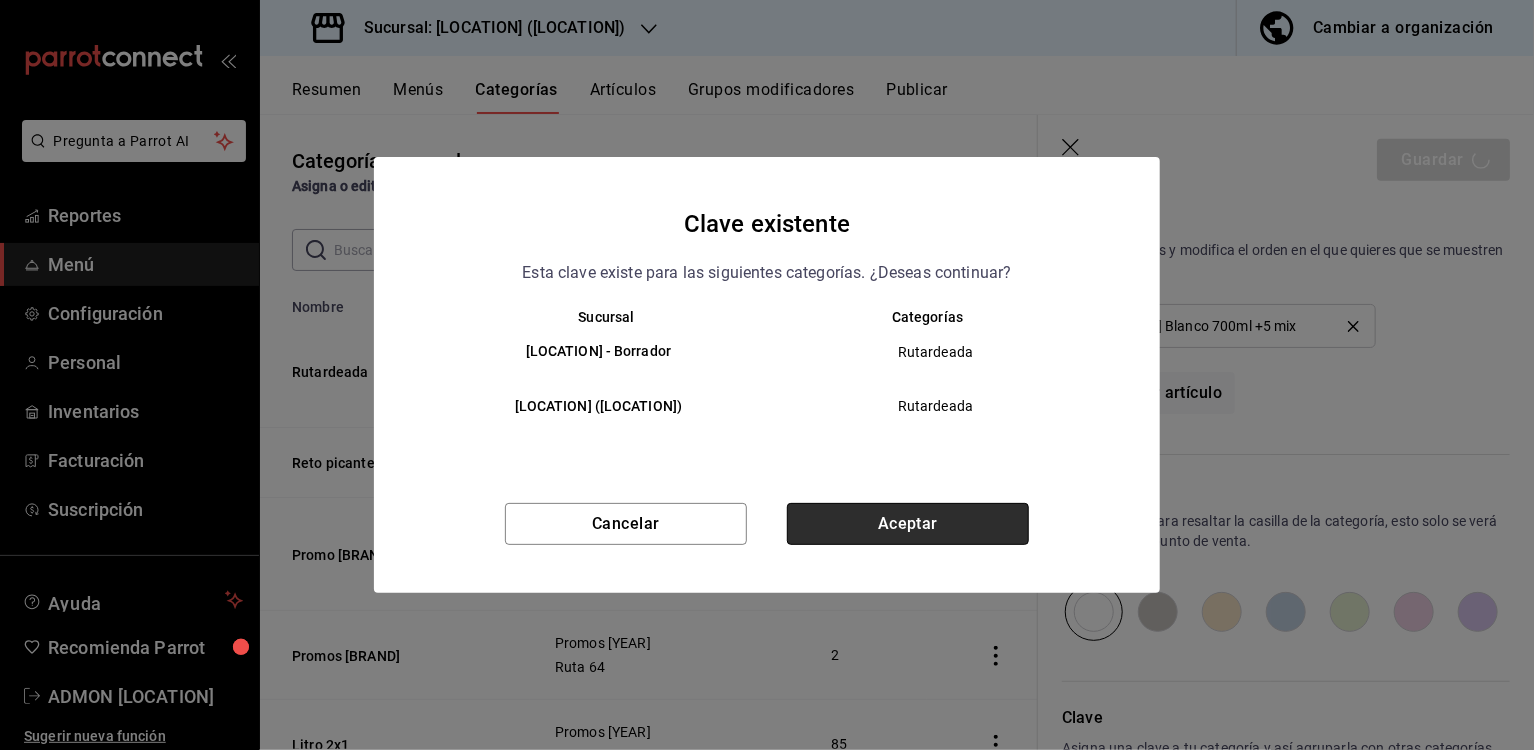 click on "Aceptar" at bounding box center [908, 524] 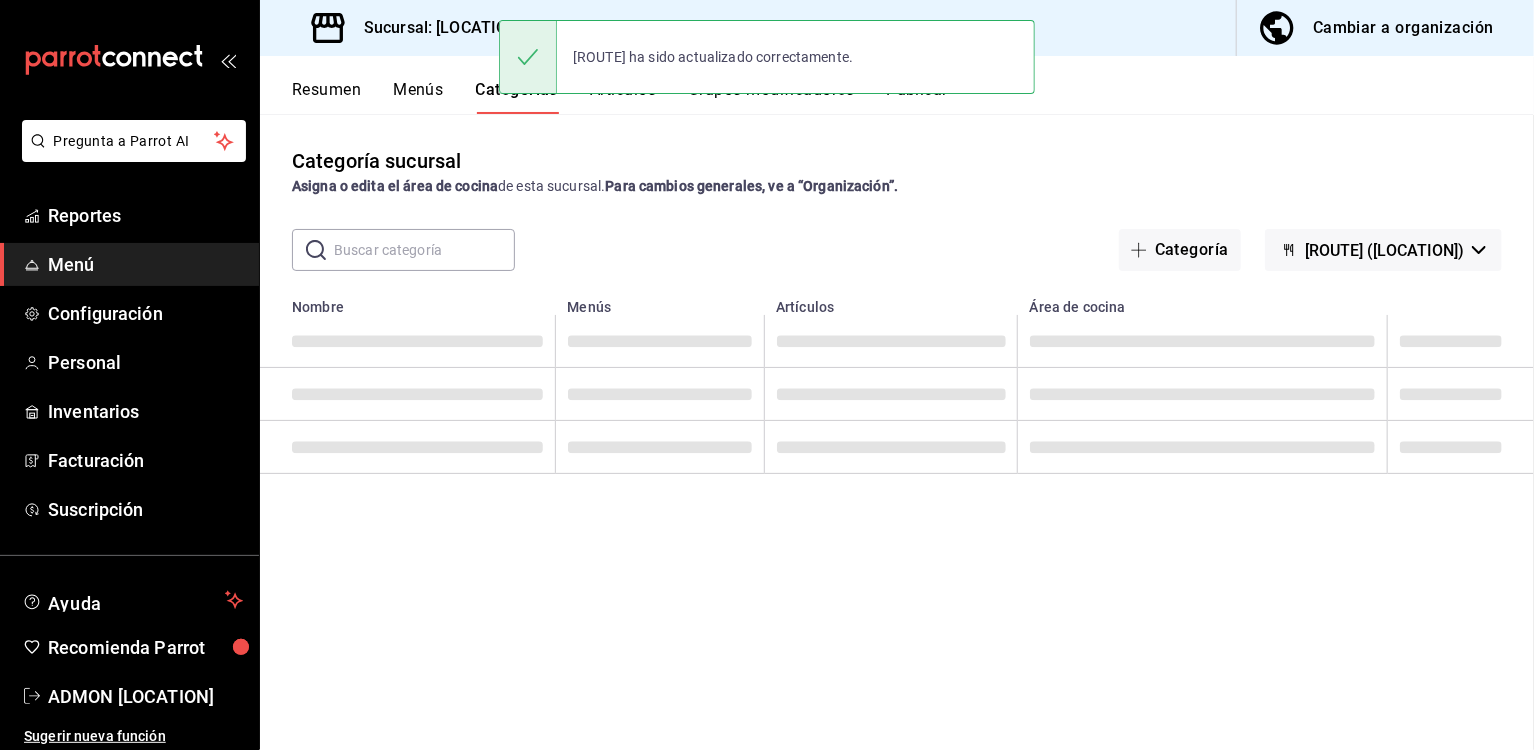 scroll, scrollTop: 0, scrollLeft: 0, axis: both 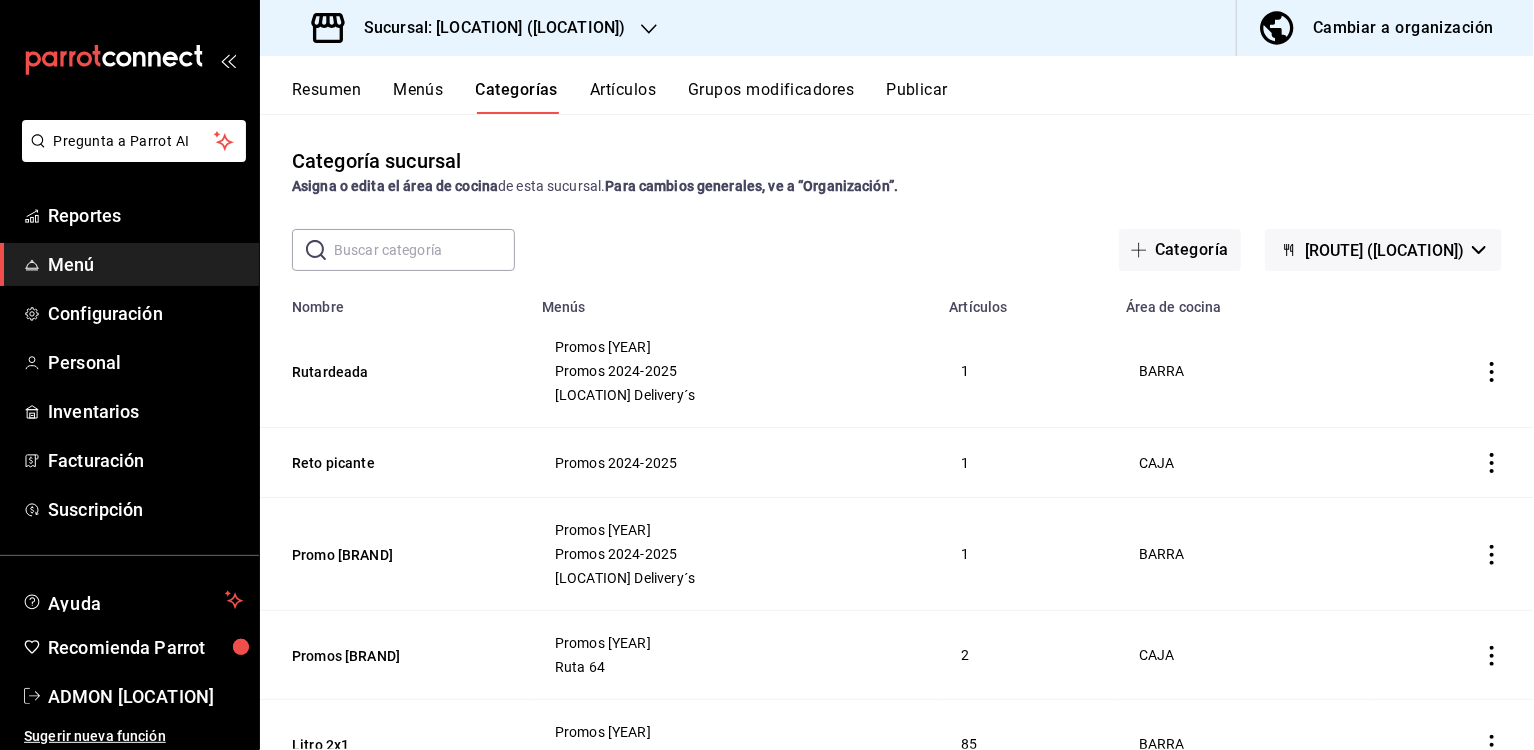 click on "Artículos" at bounding box center (623, 97) 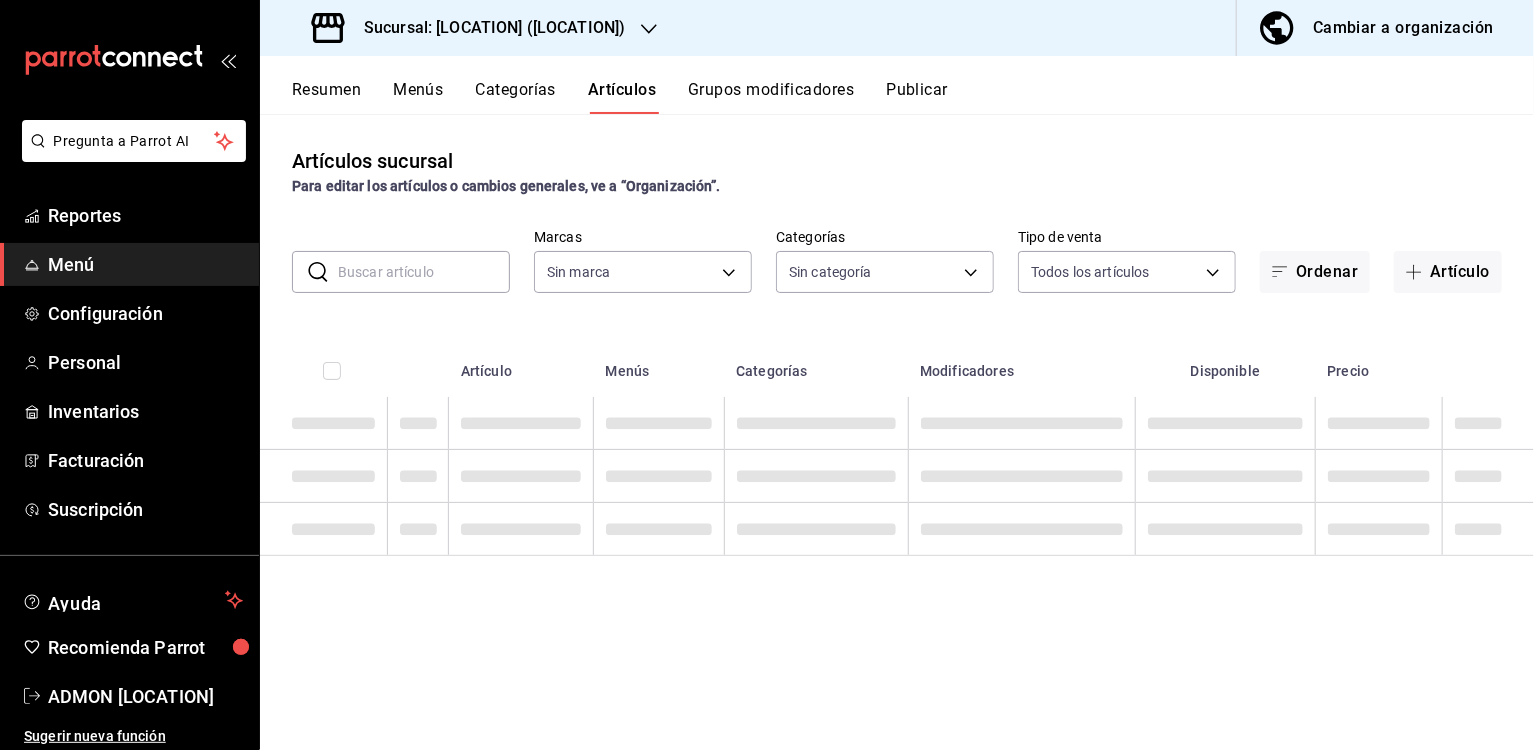 type on "[UUID]" 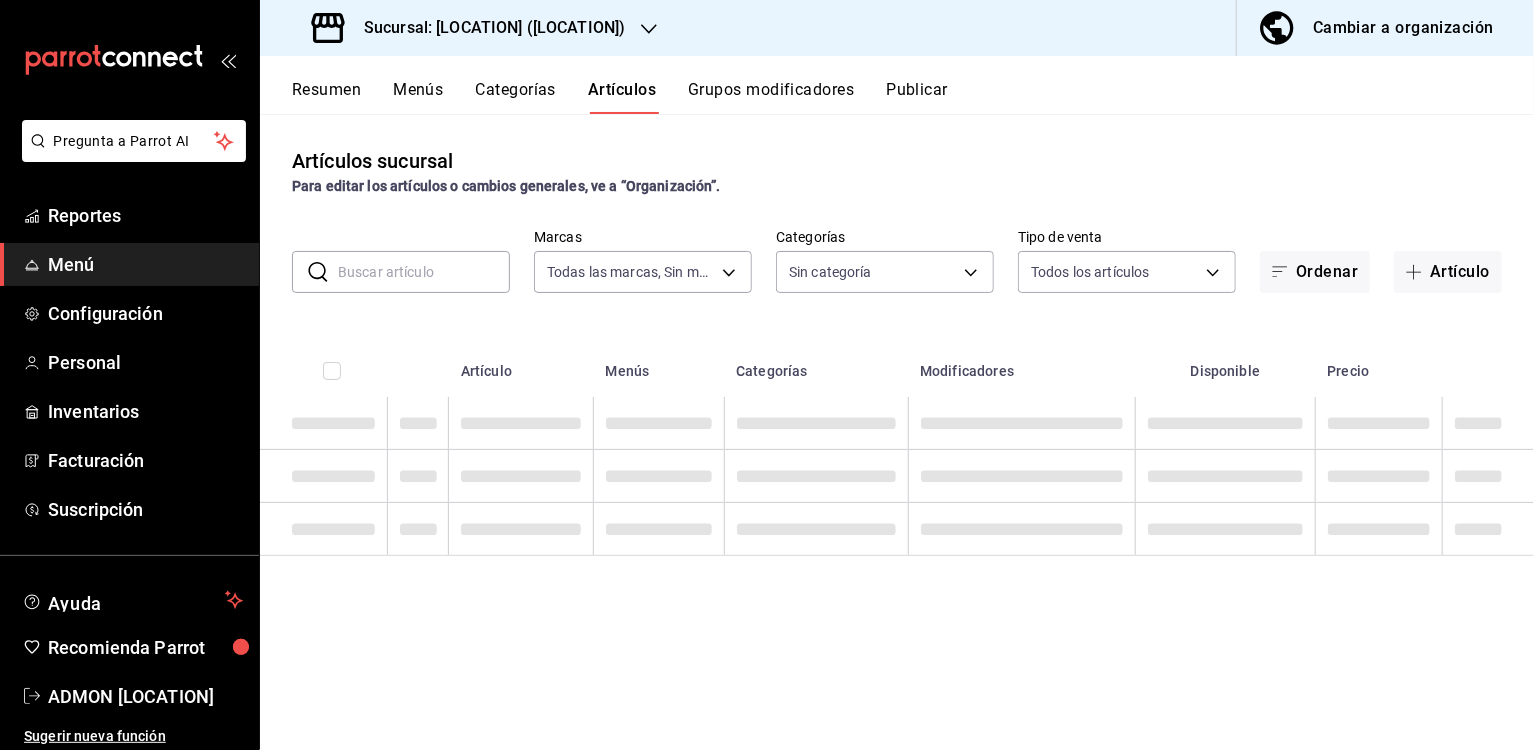type on "[UUID_LIST]" 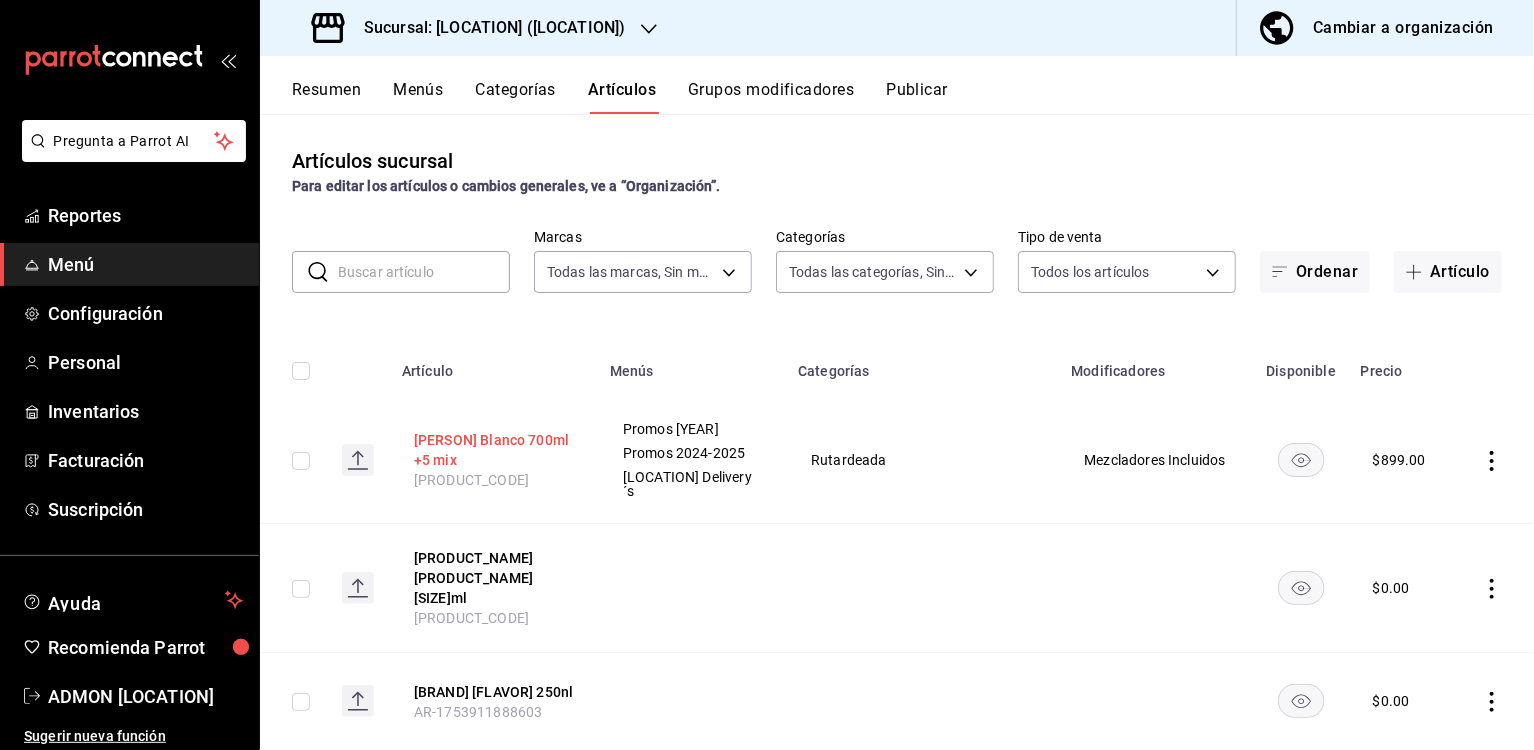 click on "[PERSON] Blanco 700ml +5 mix" at bounding box center (494, 450) 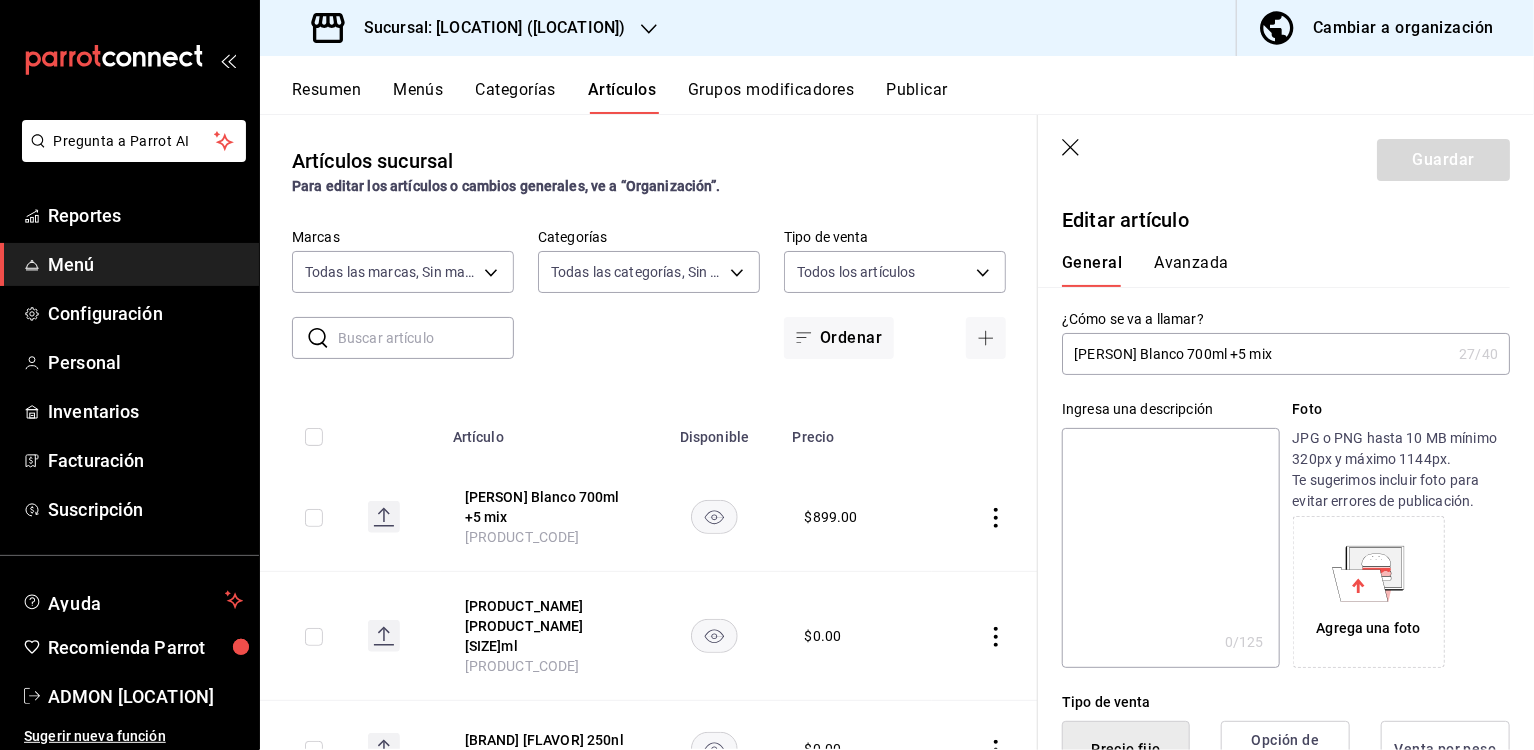 click on "[PERSON] Blanco 700ml +5 mix" at bounding box center [1256, 354] 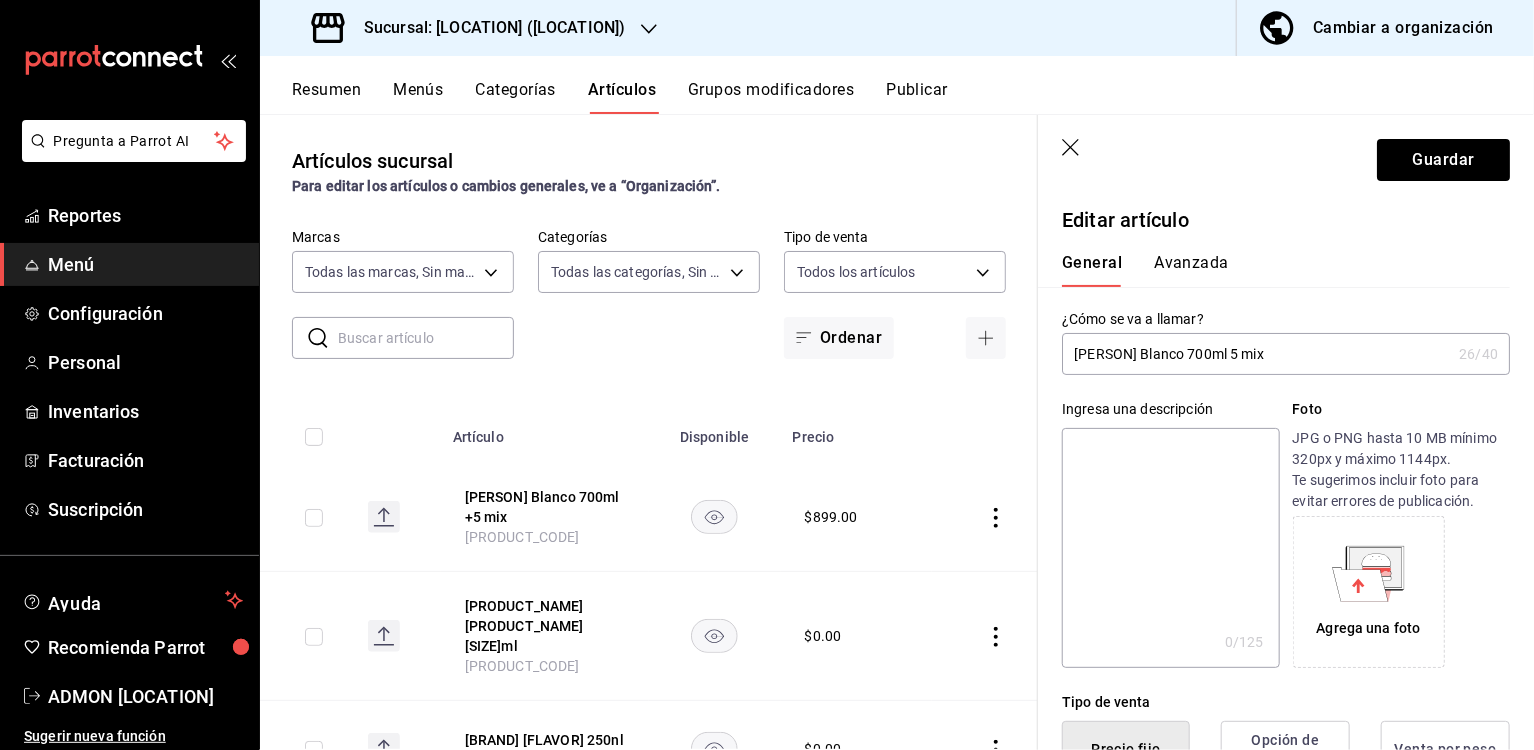 click on "[PERSON] Blanco 700ml 5 mix" at bounding box center [1256, 354] 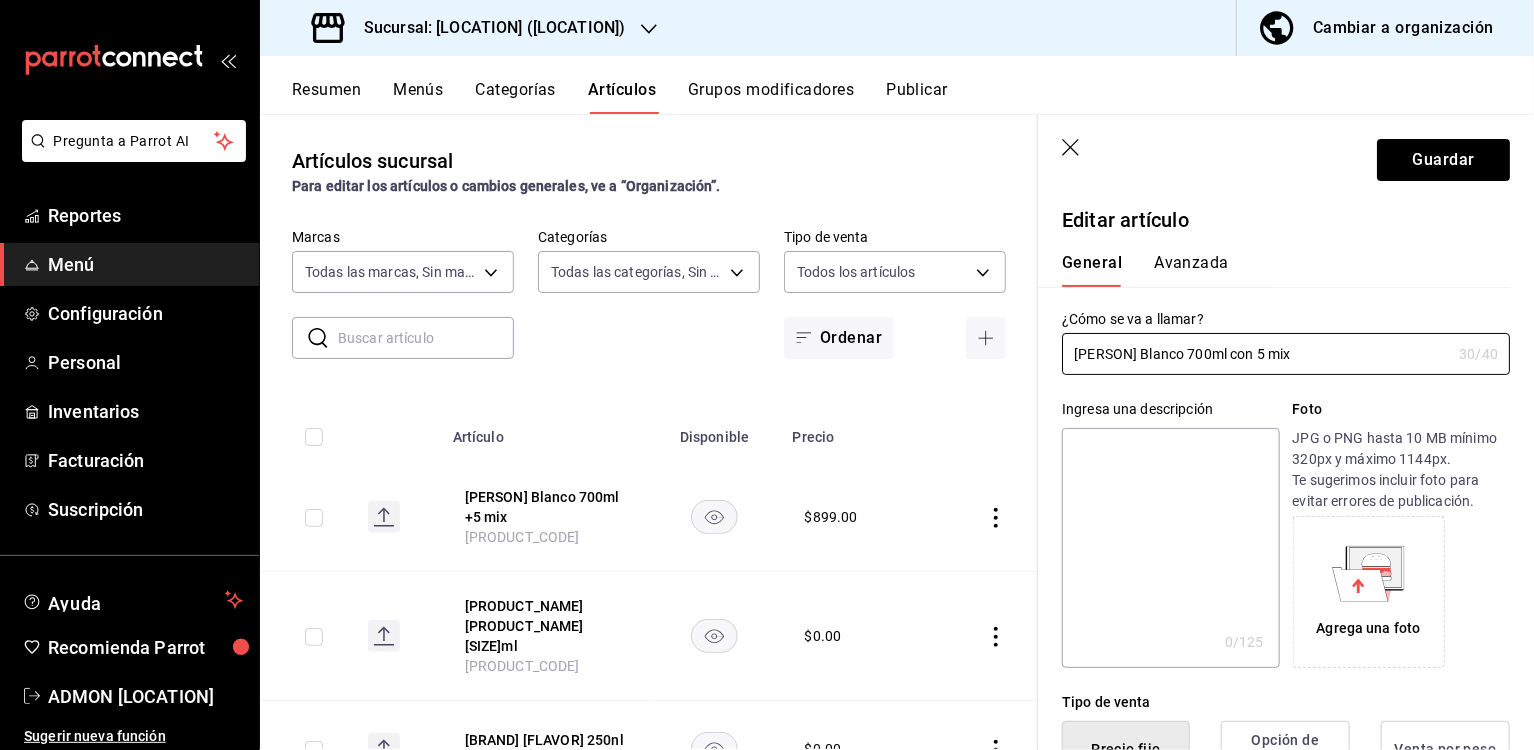 type on "[PERSON] Blanco 700ml con 5 mix" 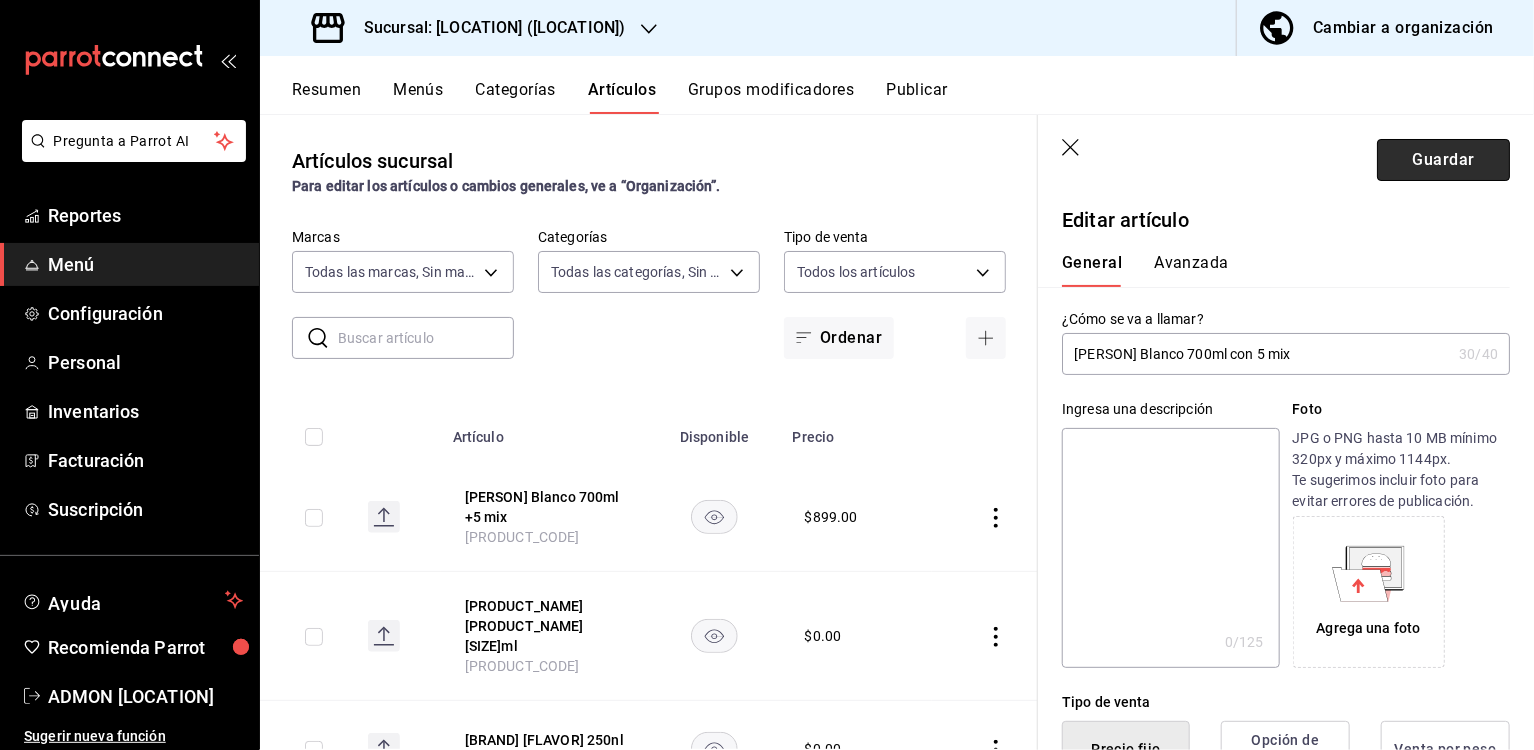 click on "Guardar" at bounding box center [1443, 160] 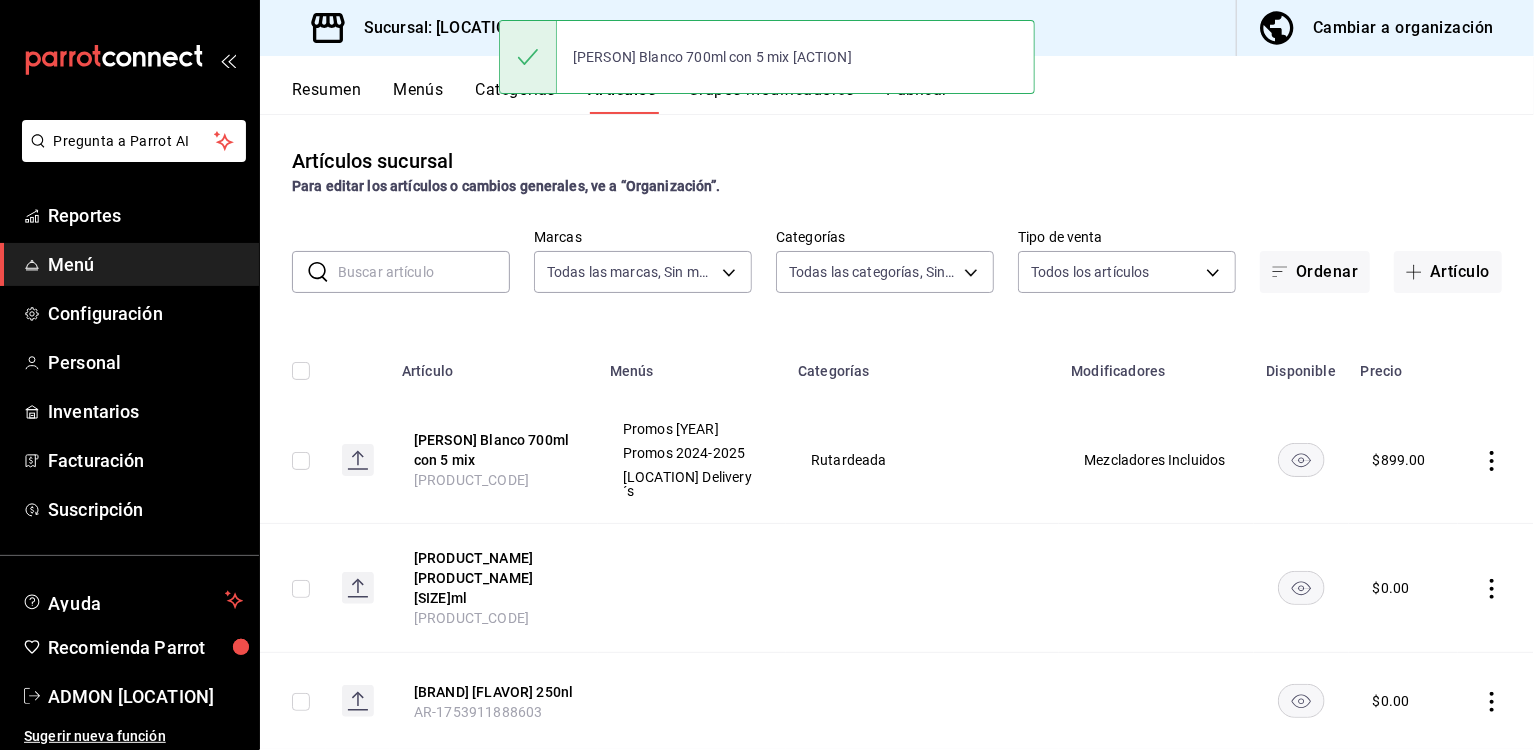 click on "[PERSON] Blanco 700ml con 5 mix [ACTION]" at bounding box center (767, 57) 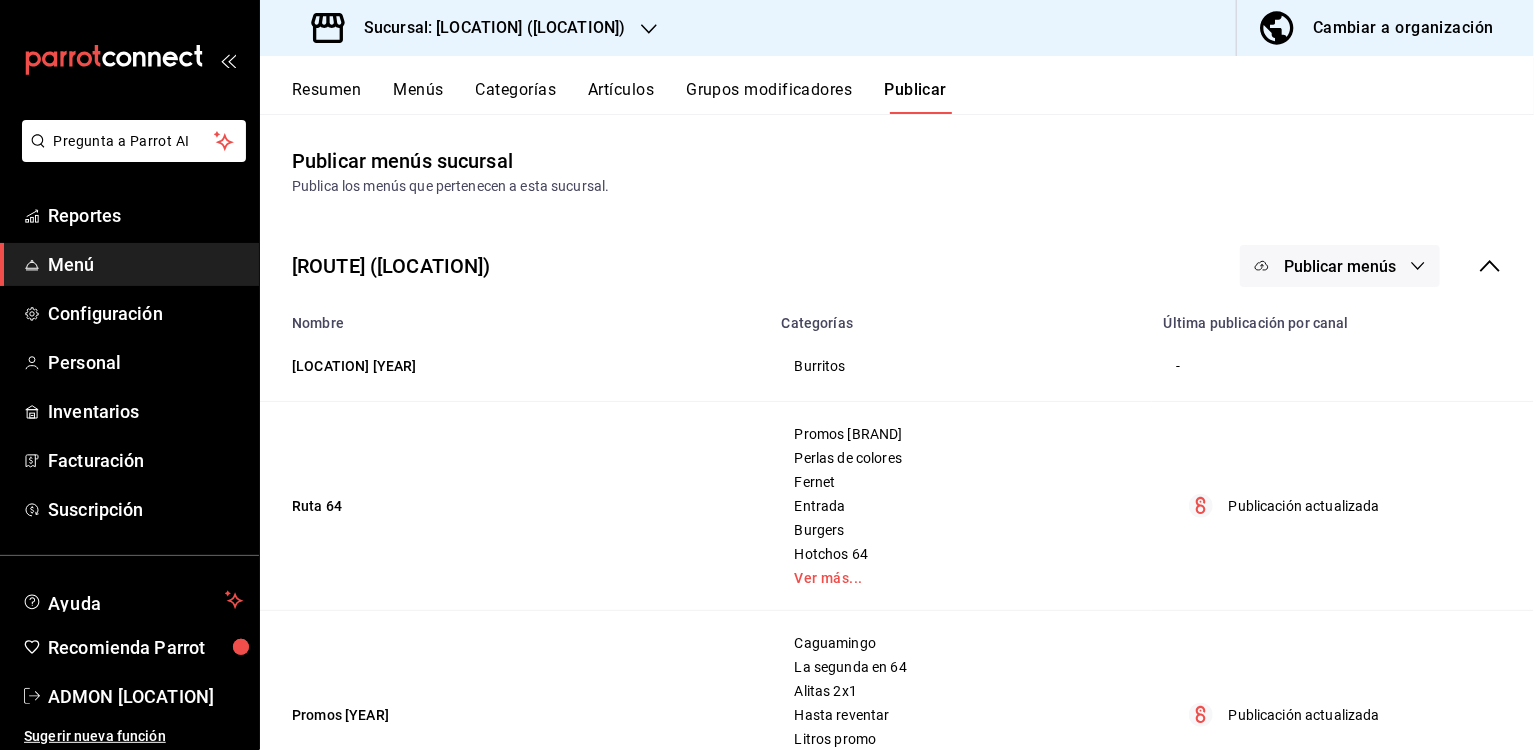 click on "Publicar menús" at bounding box center (1340, 266) 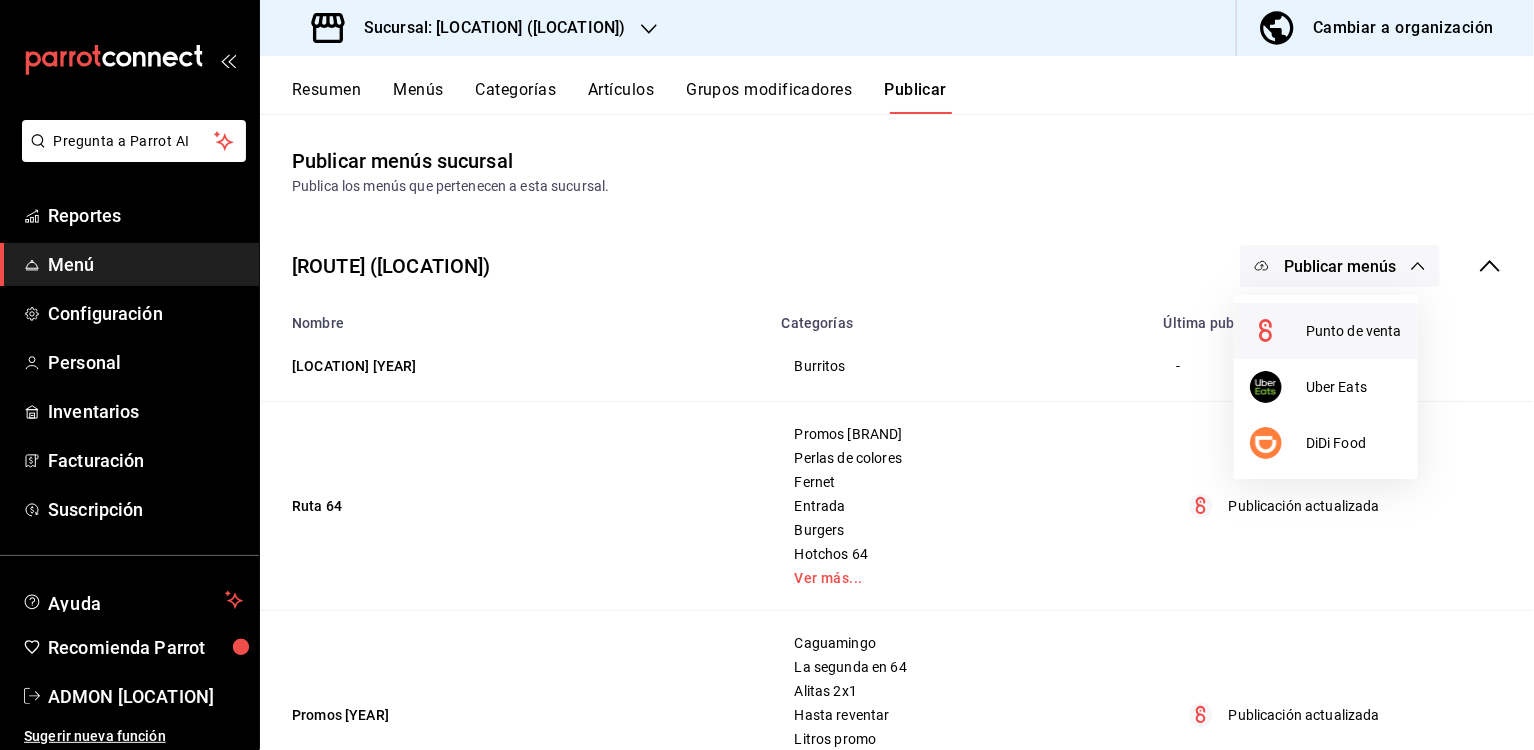 click at bounding box center [1278, 331] 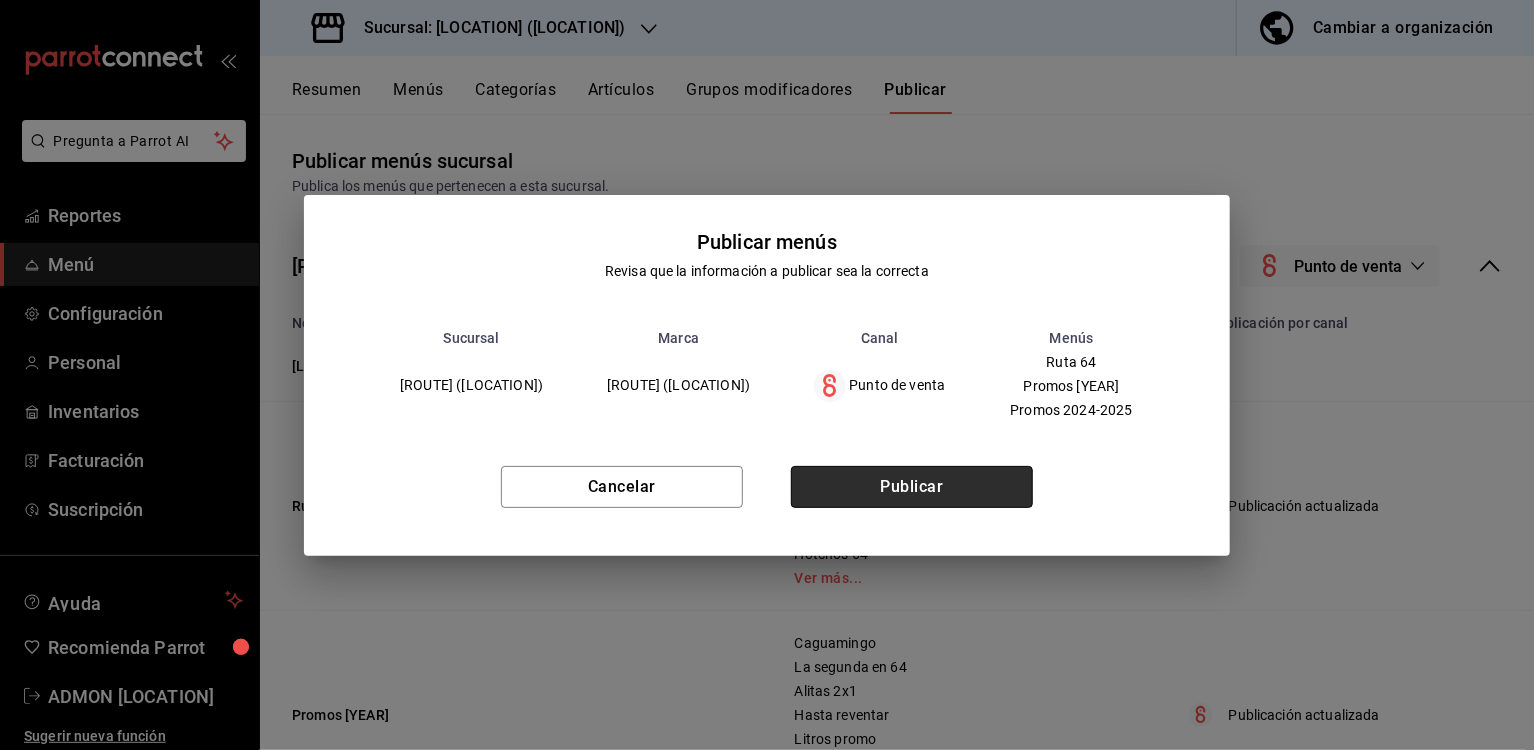 click on "Publicar" at bounding box center [912, 487] 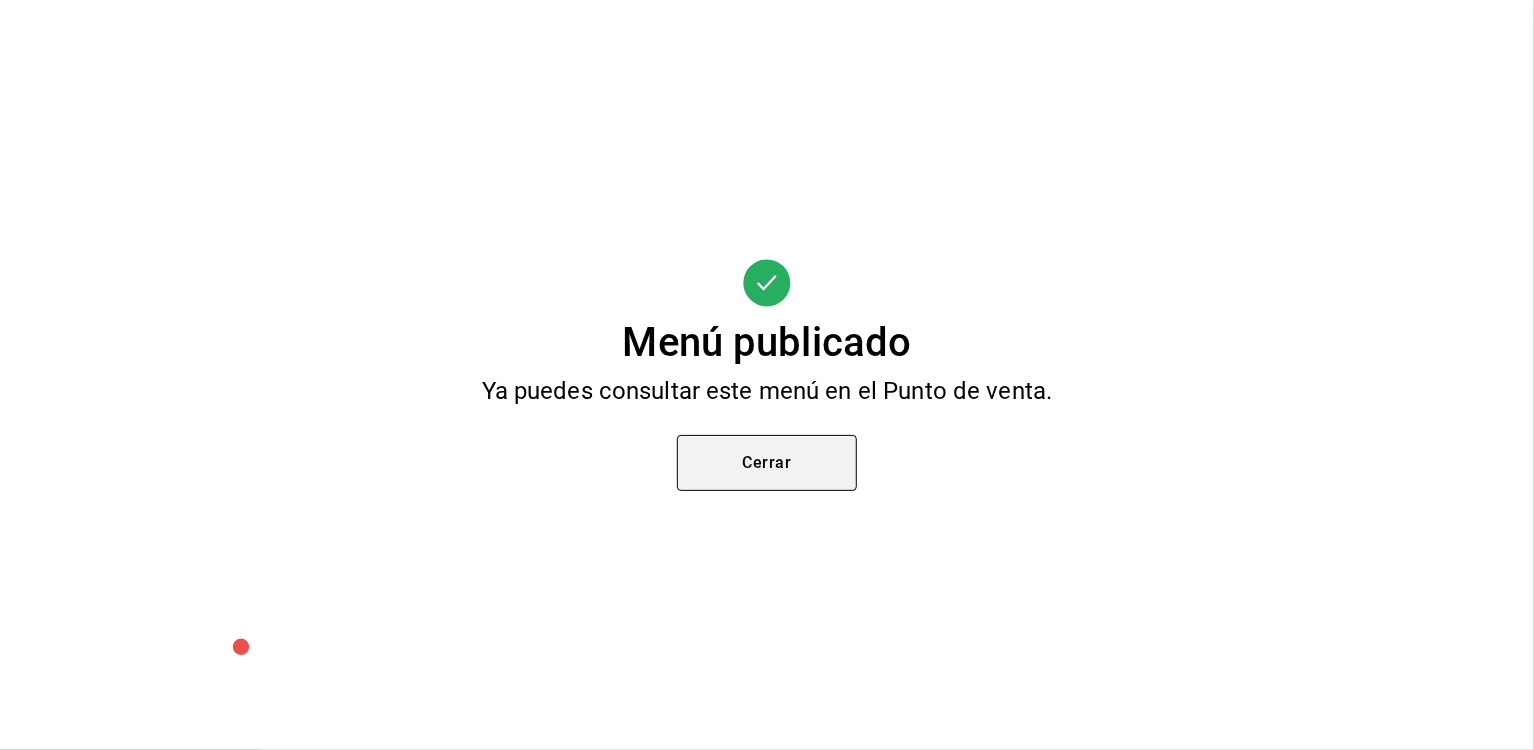click on "Cerrar" at bounding box center [767, 463] 